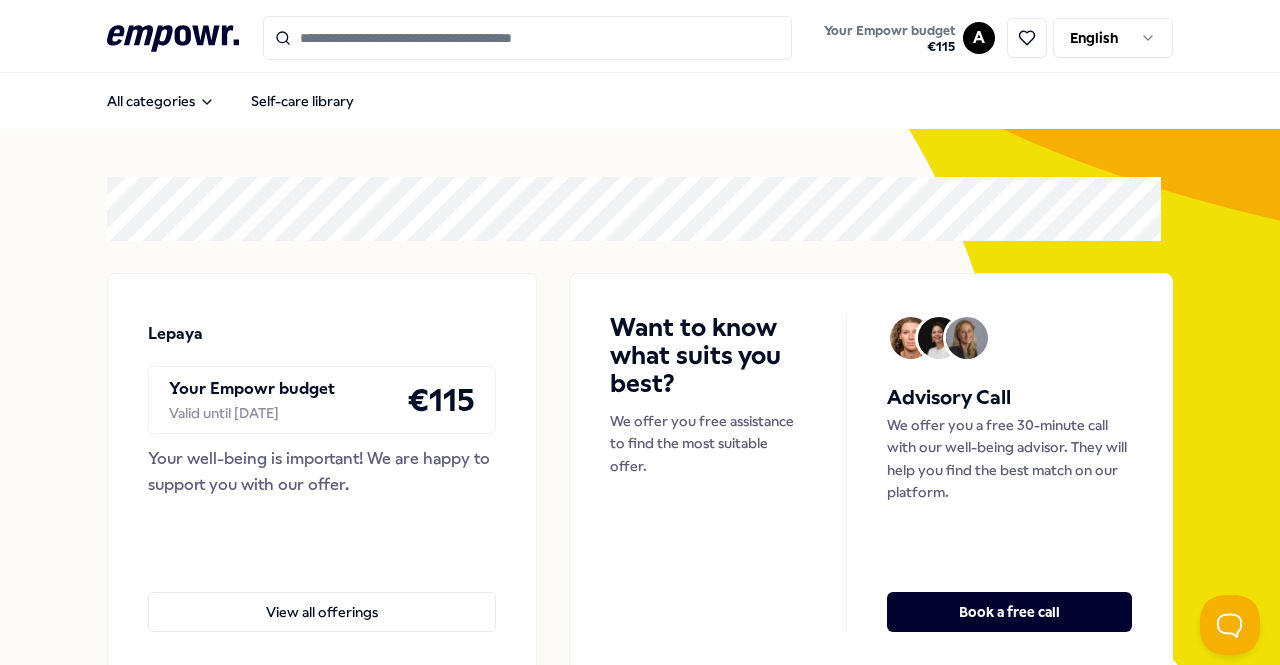 scroll, scrollTop: 0, scrollLeft: 0, axis: both 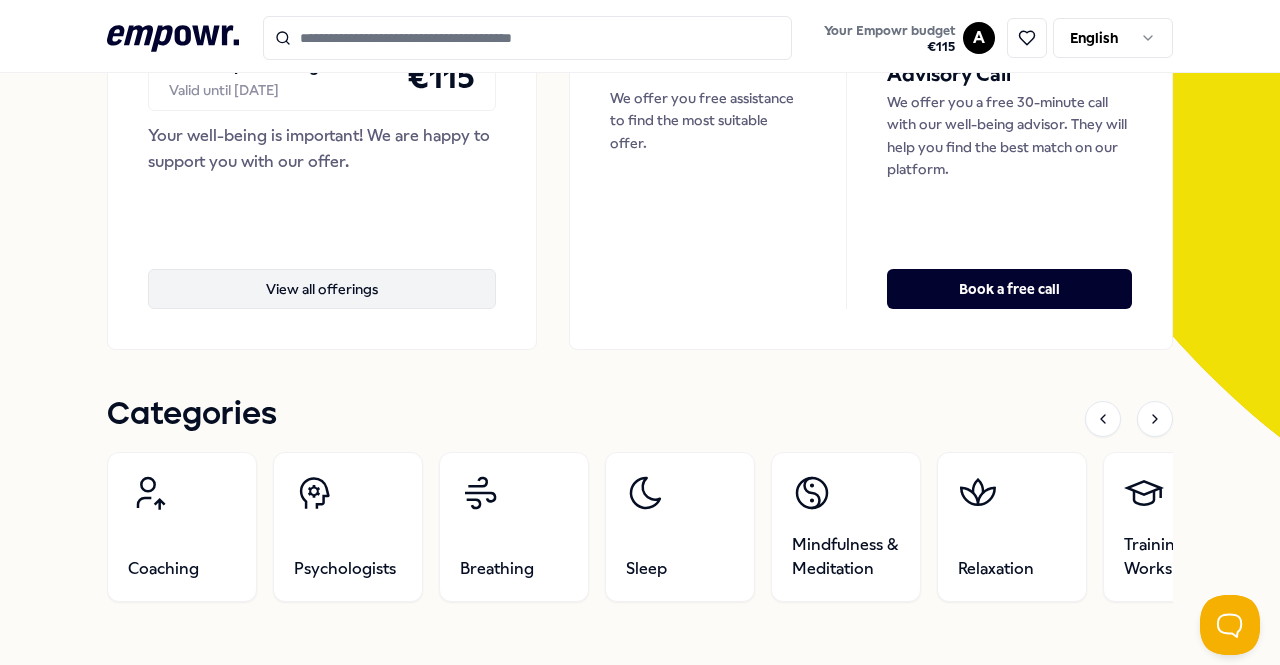 click on "View all offerings" at bounding box center (322, 289) 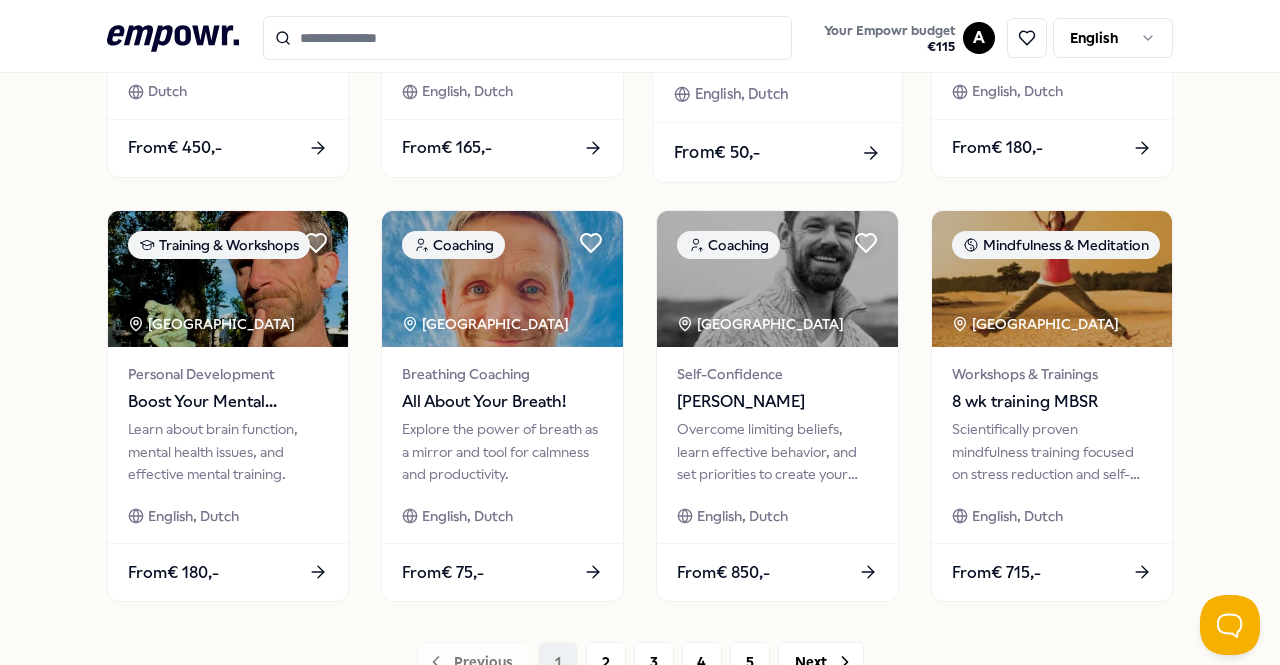 scroll, scrollTop: 0, scrollLeft: 0, axis: both 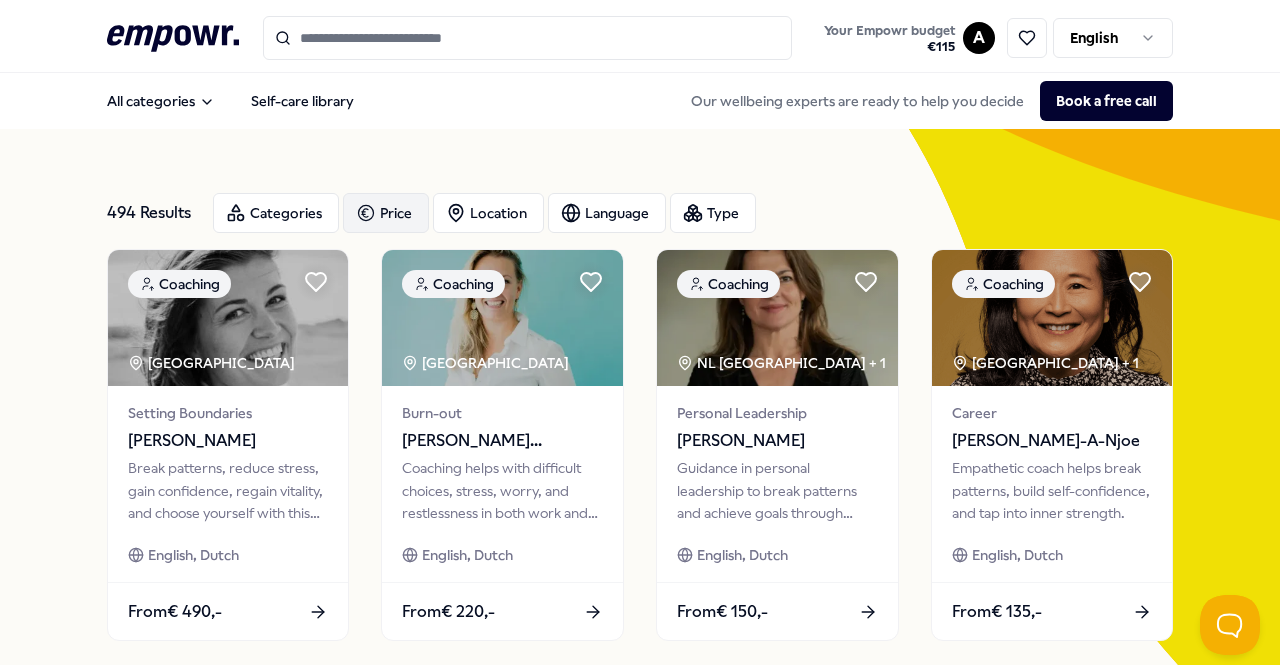 click on "Price" at bounding box center (386, 213) 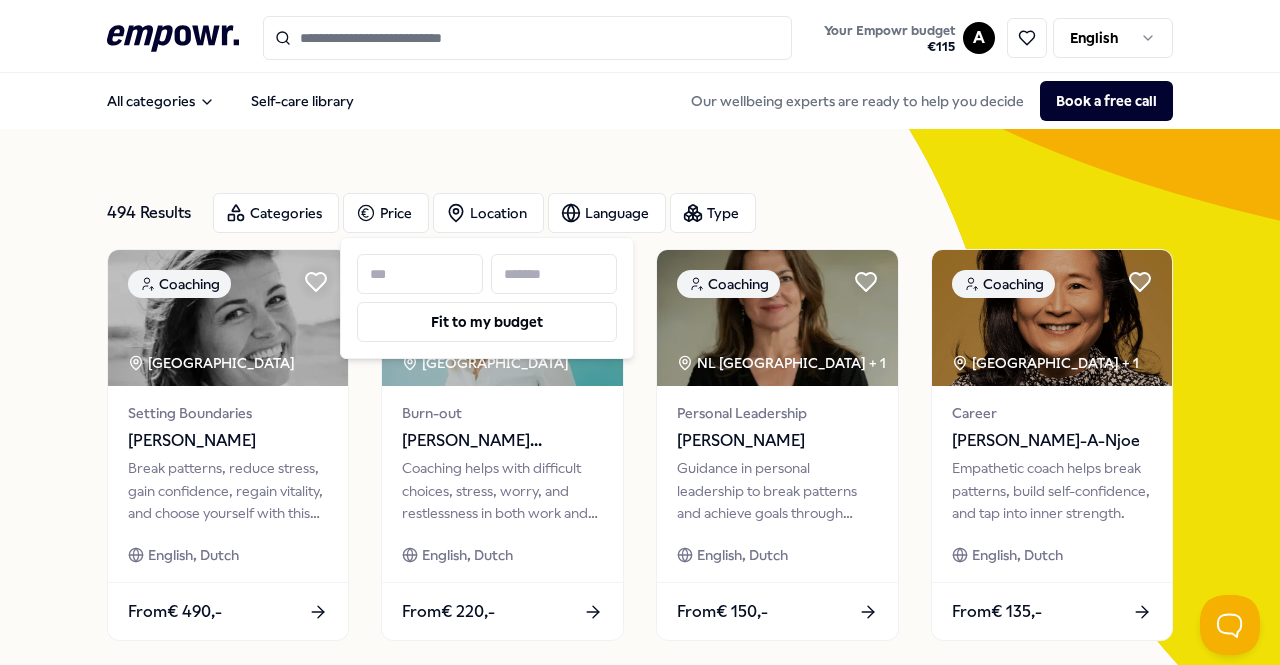click at bounding box center [554, 274] 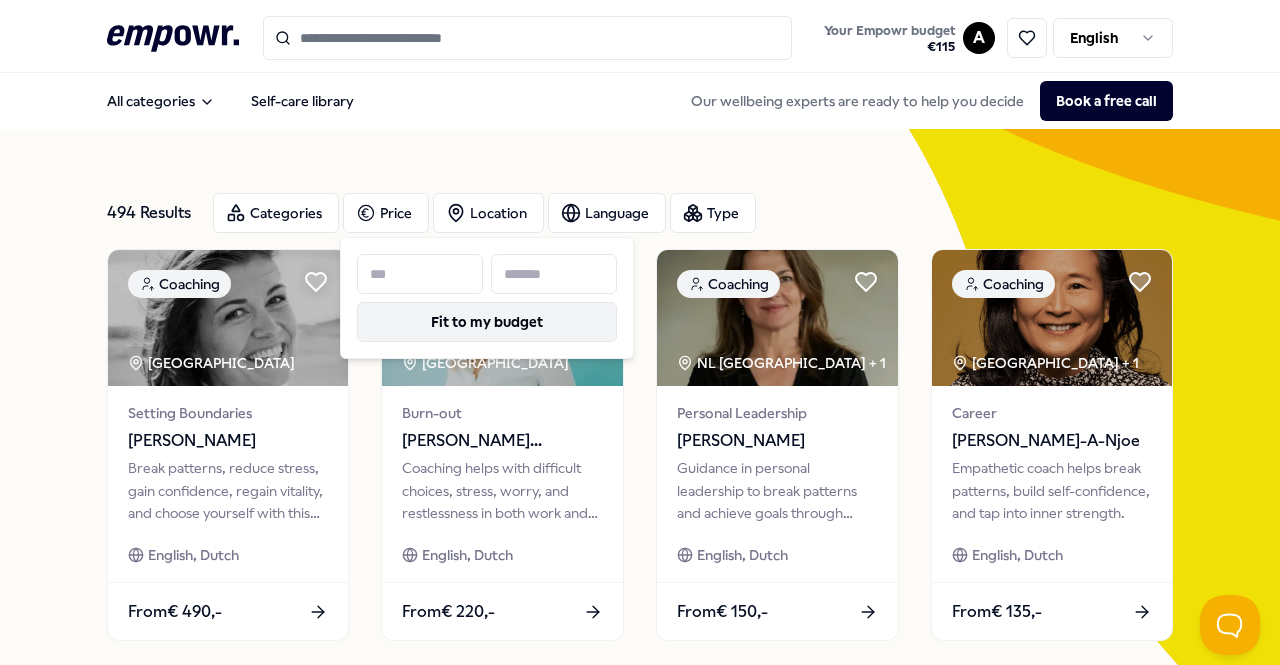 click on "Fit to my budget" at bounding box center [487, 322] 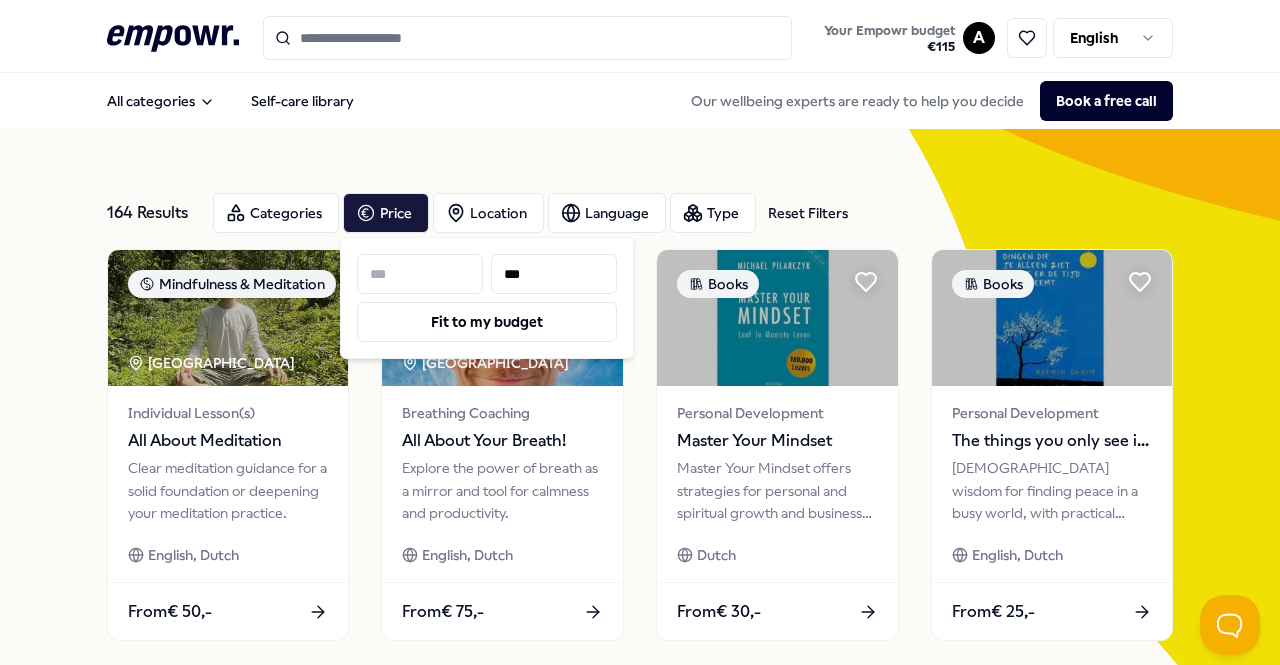 click on "164 Results Reset Filters Categories Price Location Language Type Reset Filters Mindfulness & Meditation [GEOGRAPHIC_DATA] Region   Individual Lesson(s) All About Meditation Clear meditation guidance for a solid foundation or deepening your meditation
practice. English, Dutch From  € 50,- Coaching [GEOGRAPHIC_DATA] Region   Breathing Coaching All About Your Breath! Explore the power of breath as a mirror and tool for calmness and productivity. English, Dutch From  € 75,- Books Personal Development Master Your Mindset Master Your Mindset offers strategies for personal and spiritual growth and
business success. Dutch From  € 30,- Books Personal Development The things you only see if you take your time [DEMOGRAPHIC_DATA] wisdom for finding peace in a busy world, with practical insights and
mindfulness. English, Dutch From  € 25,- Mindfulness & Meditation Products, Books & Apps I Am Direct and simple healing with the power of prayers and affirmations to manifest
energy and life dreams. Dutch From  € 35,- Breathing Dutch 1" at bounding box center (640, 873) 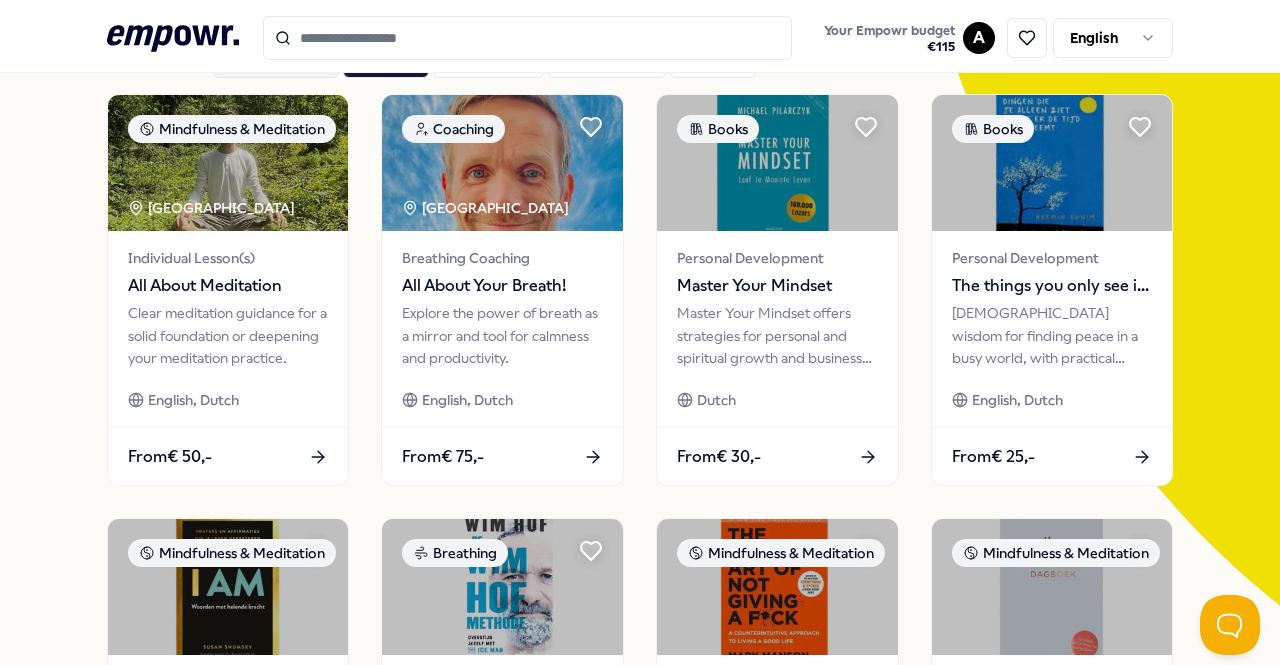 scroll, scrollTop: 0, scrollLeft: 0, axis: both 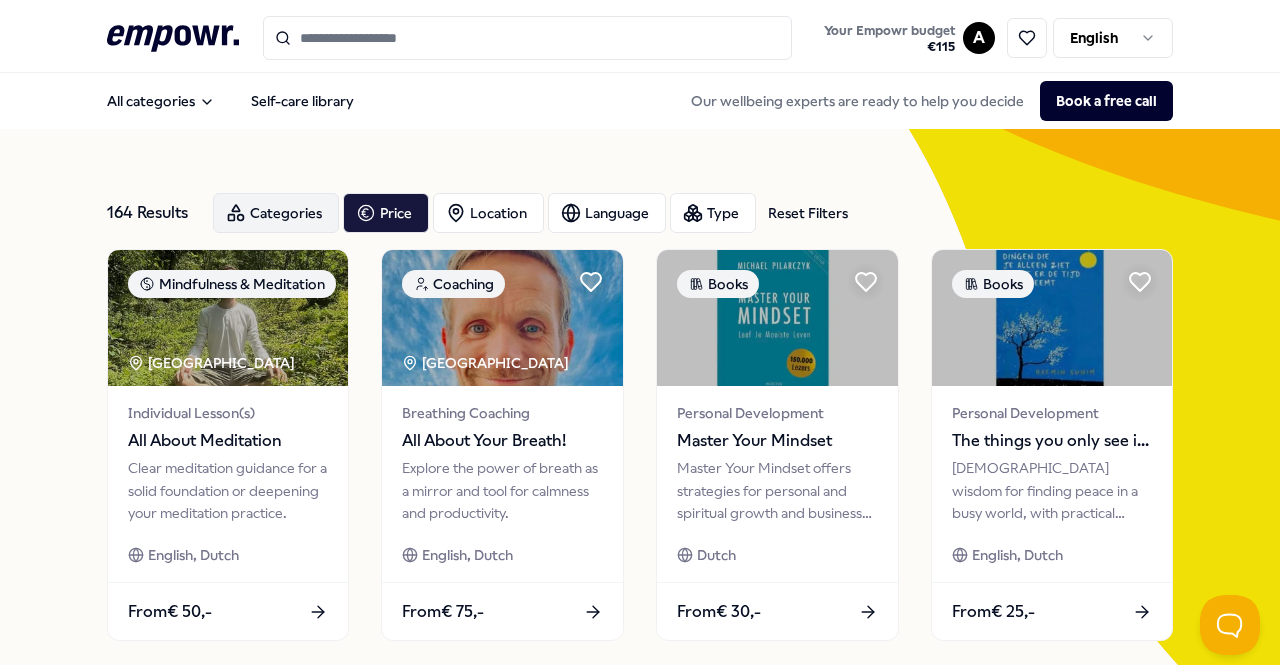 click on "Categories" at bounding box center [276, 213] 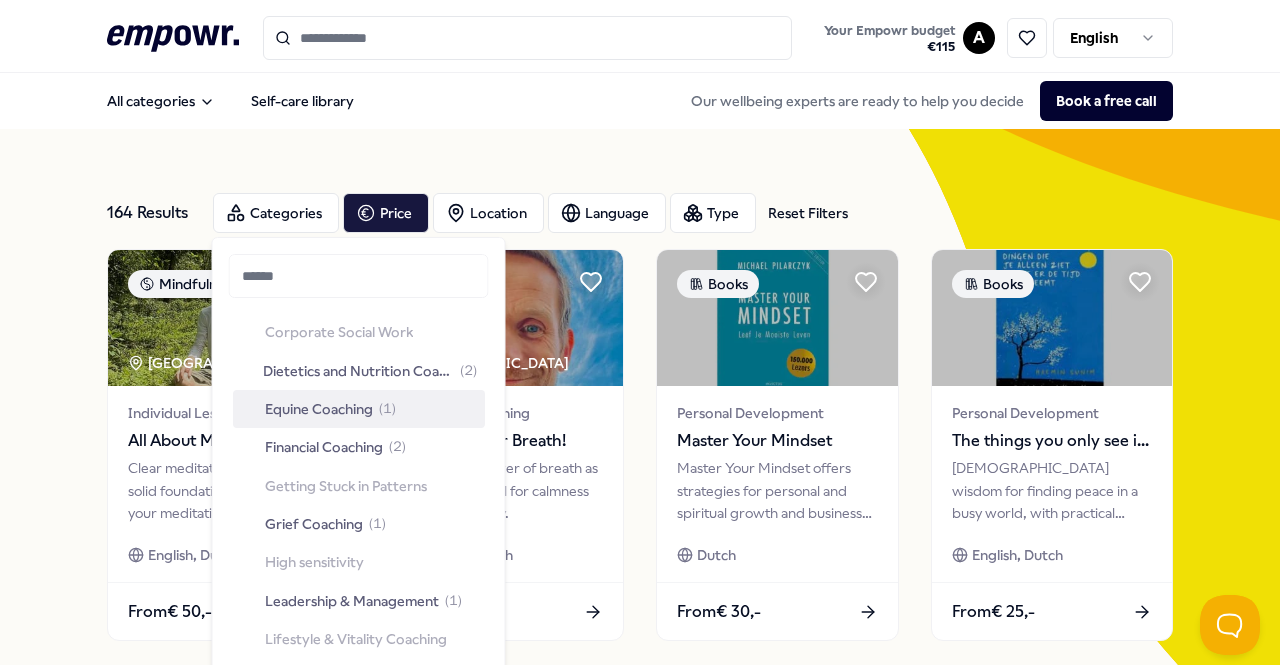 scroll, scrollTop: 309, scrollLeft: 0, axis: vertical 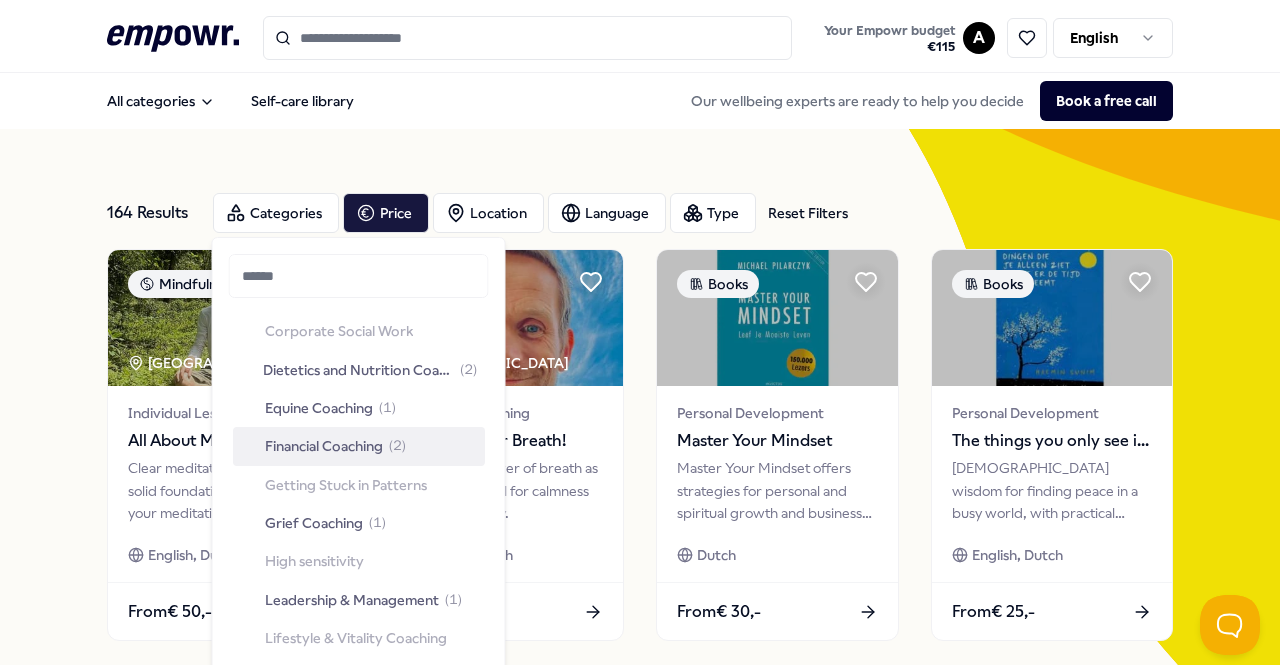 click on "Financial Coaching" at bounding box center [324, 446] 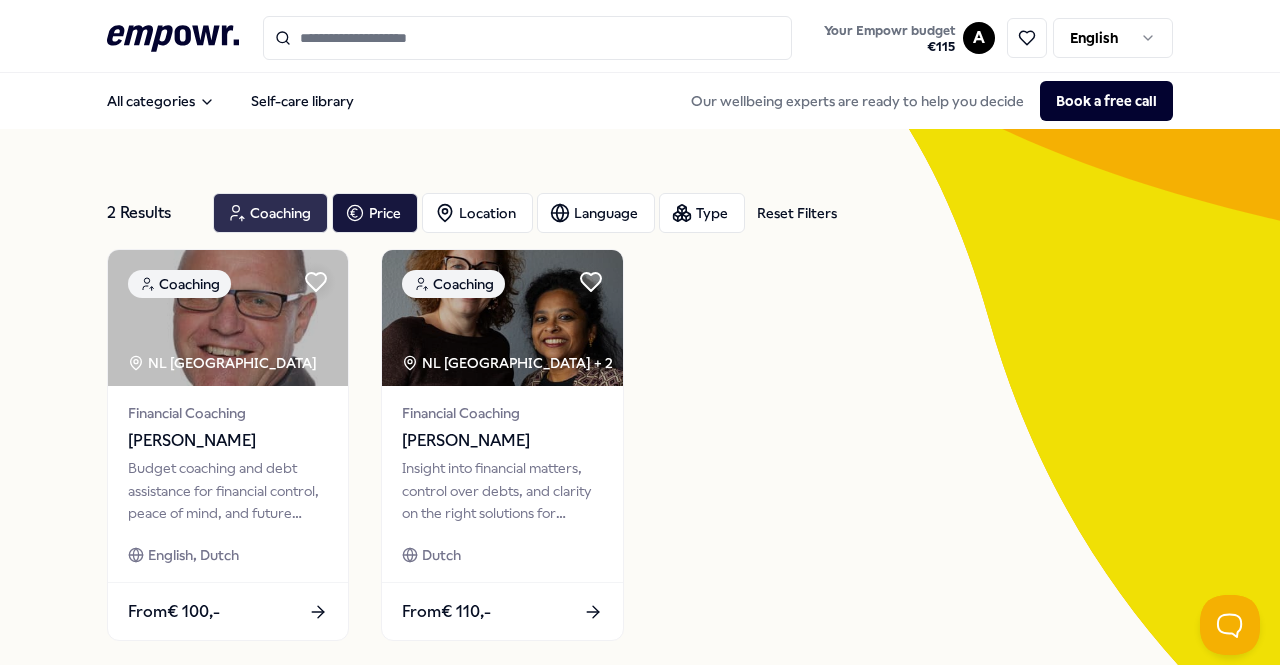 click on "Coaching" at bounding box center (270, 213) 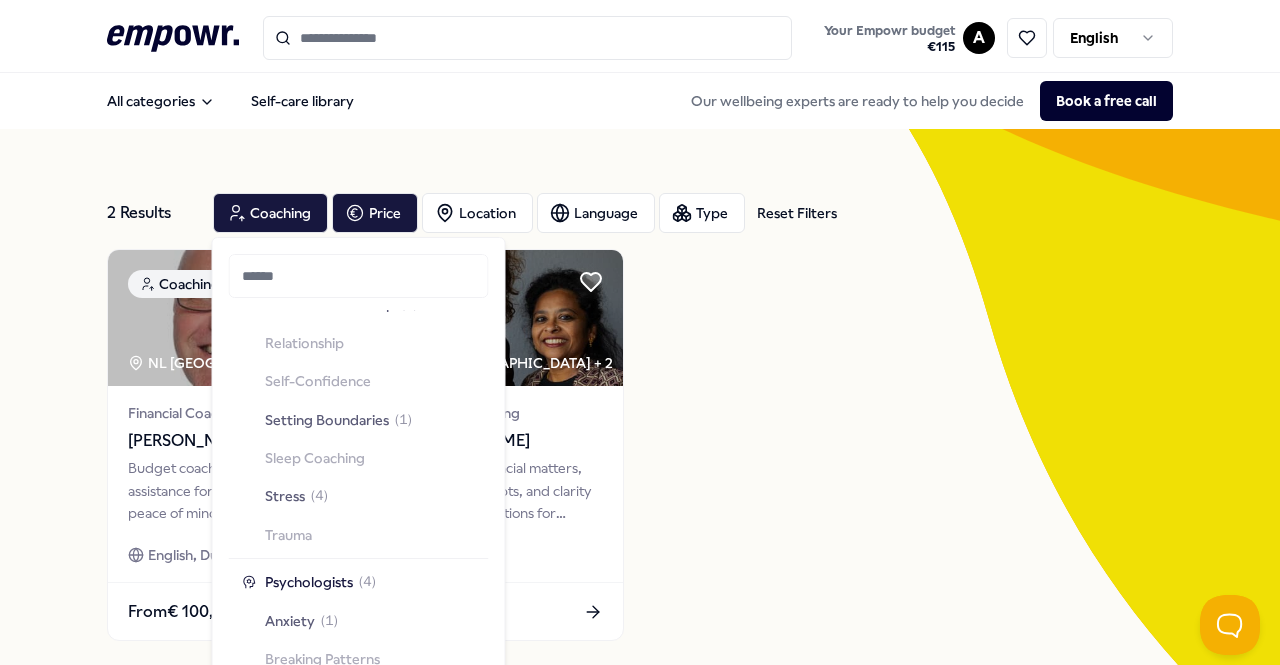 scroll, scrollTop: 765, scrollLeft: 0, axis: vertical 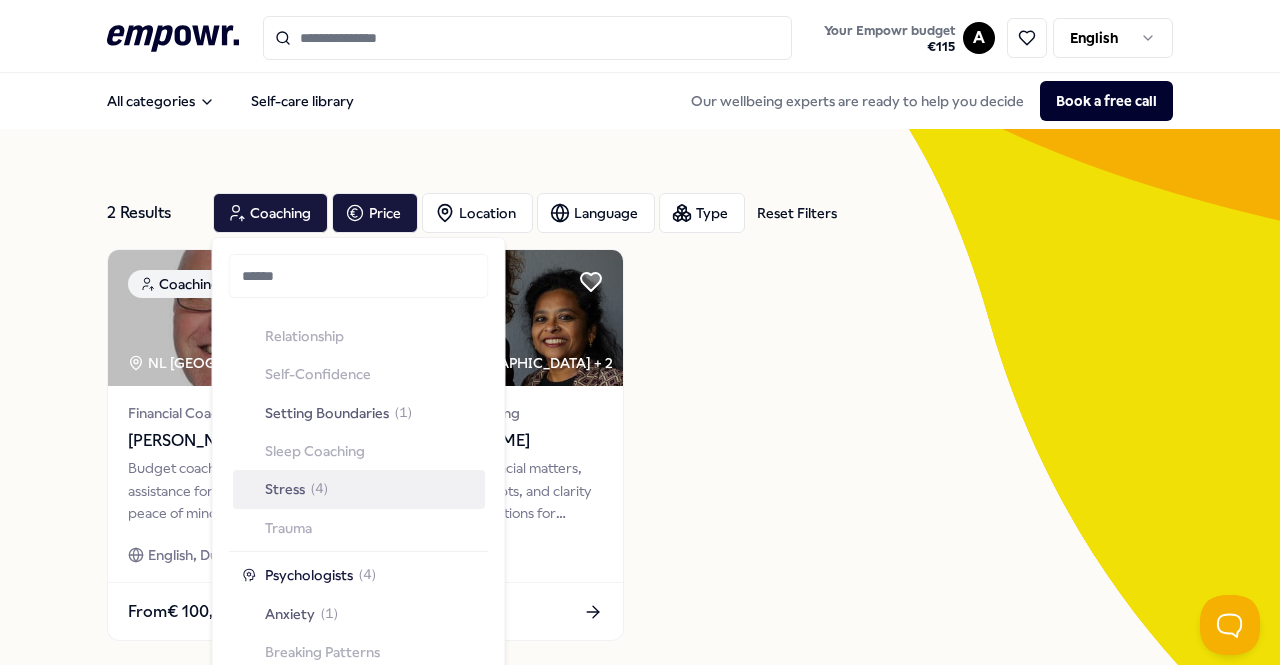 click on "Stress" at bounding box center (285, 489) 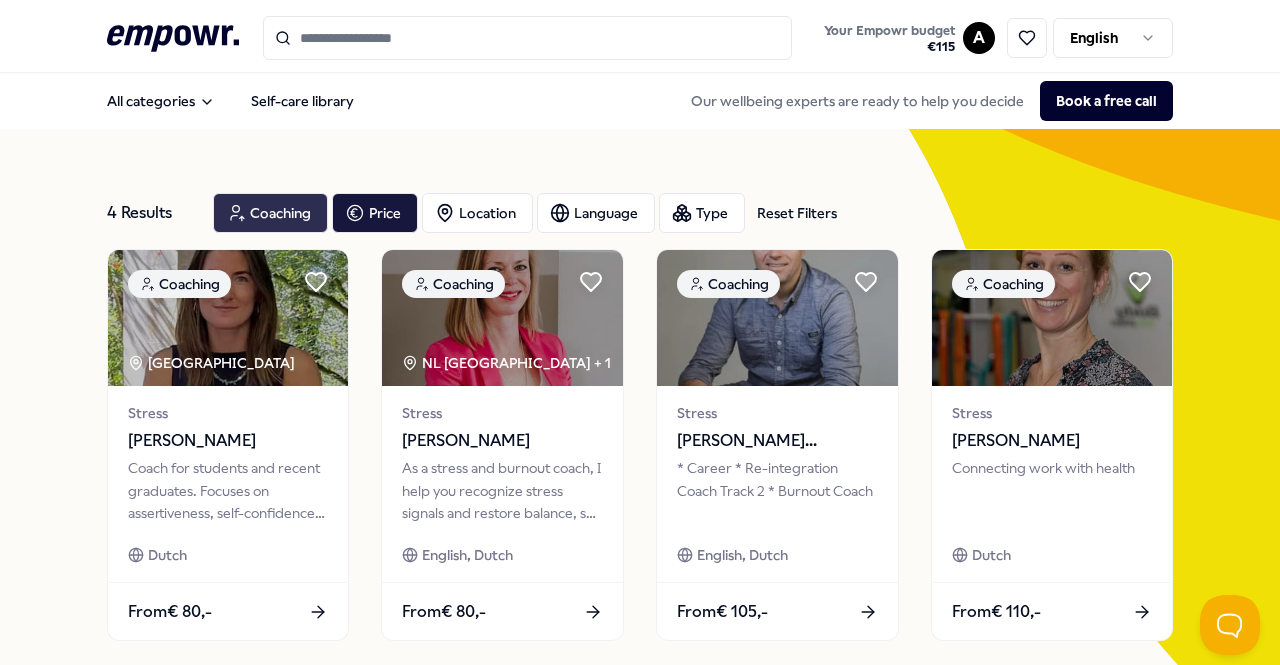 click on "Coaching" at bounding box center [270, 213] 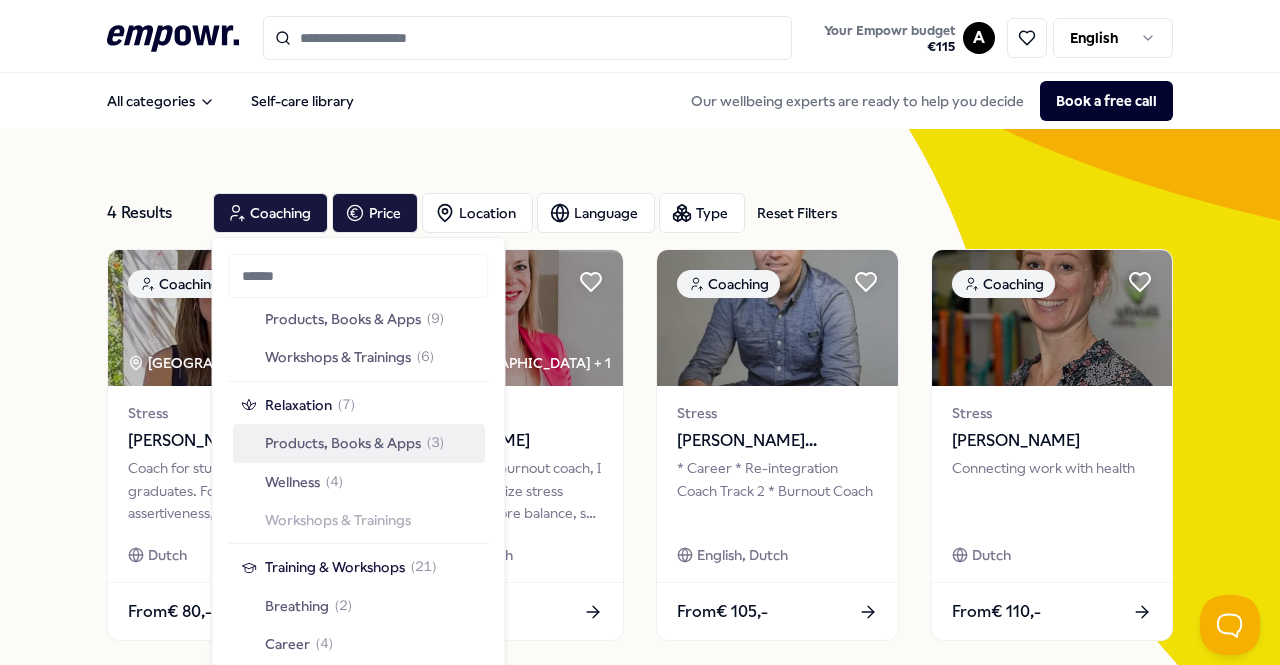 scroll, scrollTop: 1817, scrollLeft: 0, axis: vertical 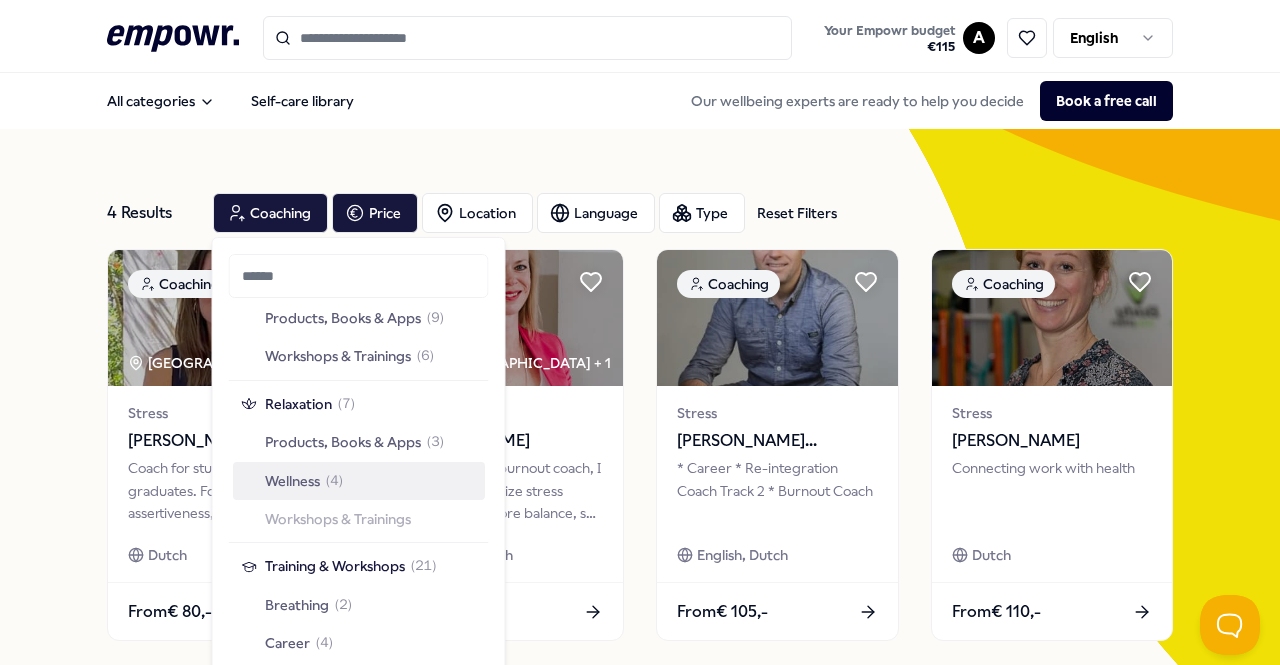 click on "Wellness" at bounding box center (292, 481) 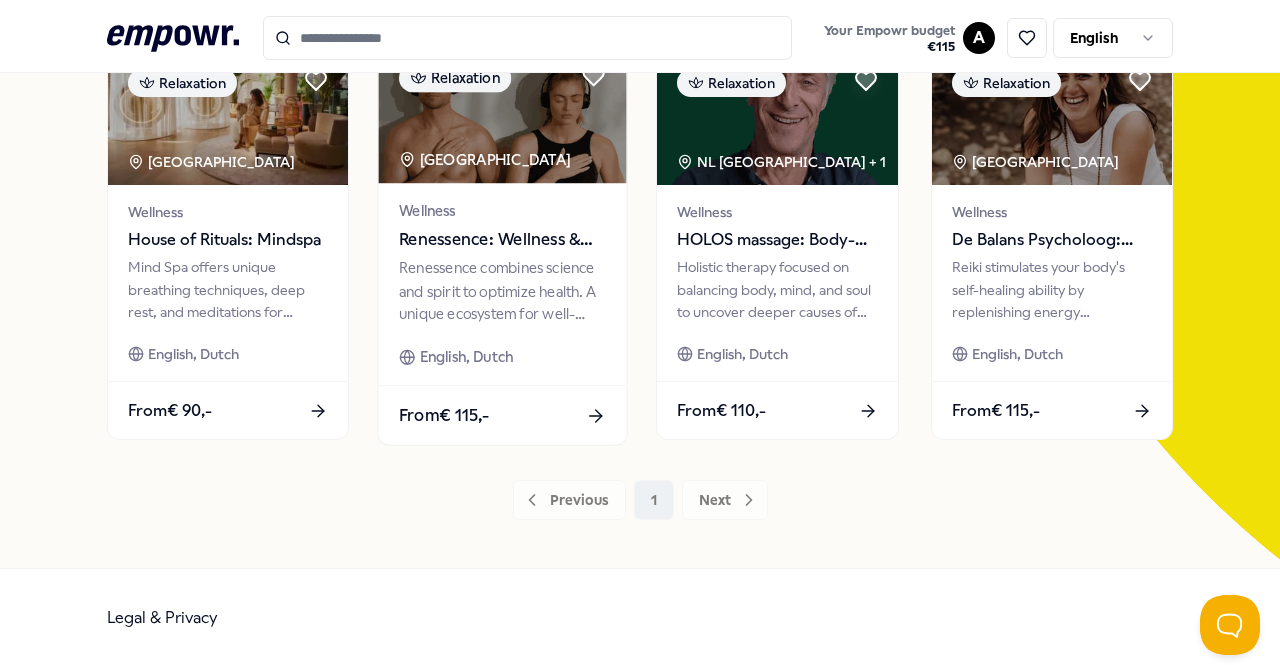 click on "Renessence combines science and spirit to optimize health. A unique ecosystem
for well-being and self-care." at bounding box center (502, 291) 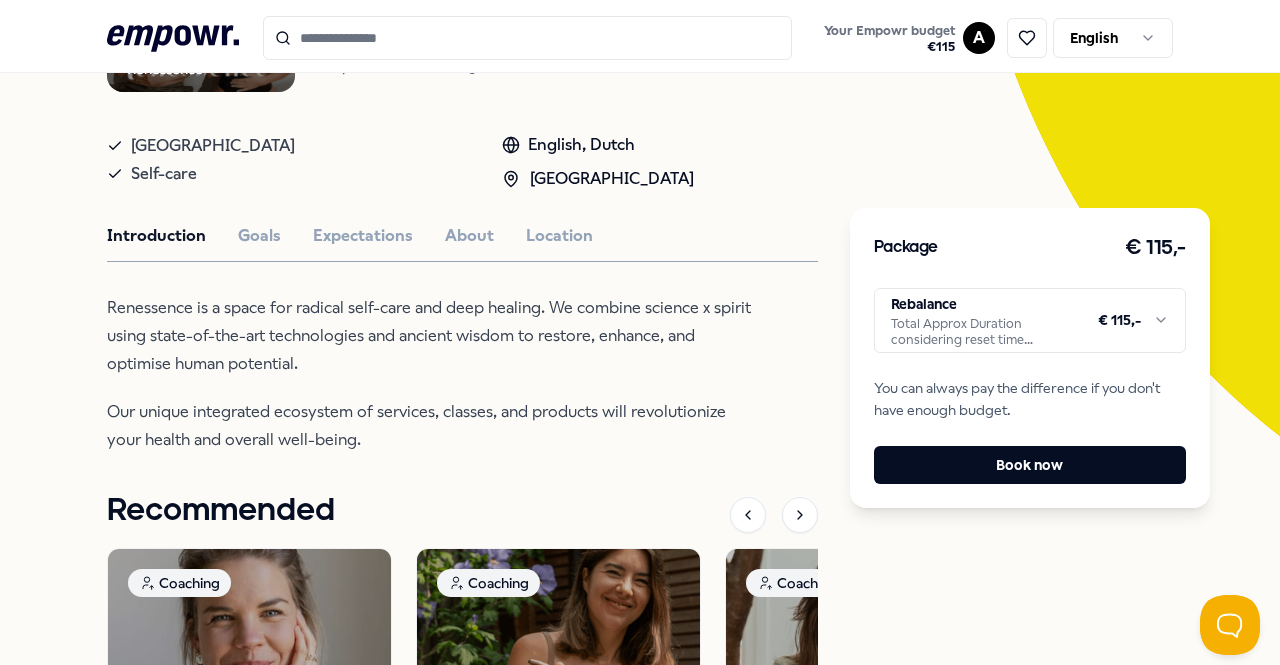 scroll, scrollTop: 320, scrollLeft: 0, axis: vertical 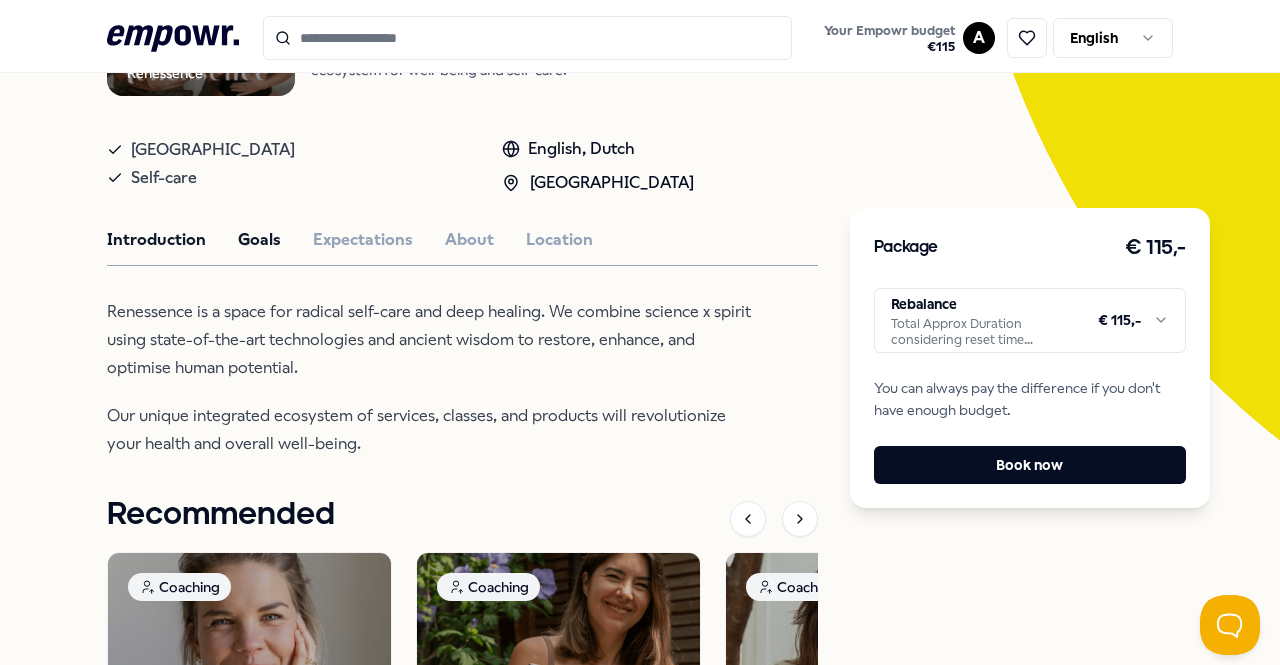 click on "Goals" at bounding box center (259, 240) 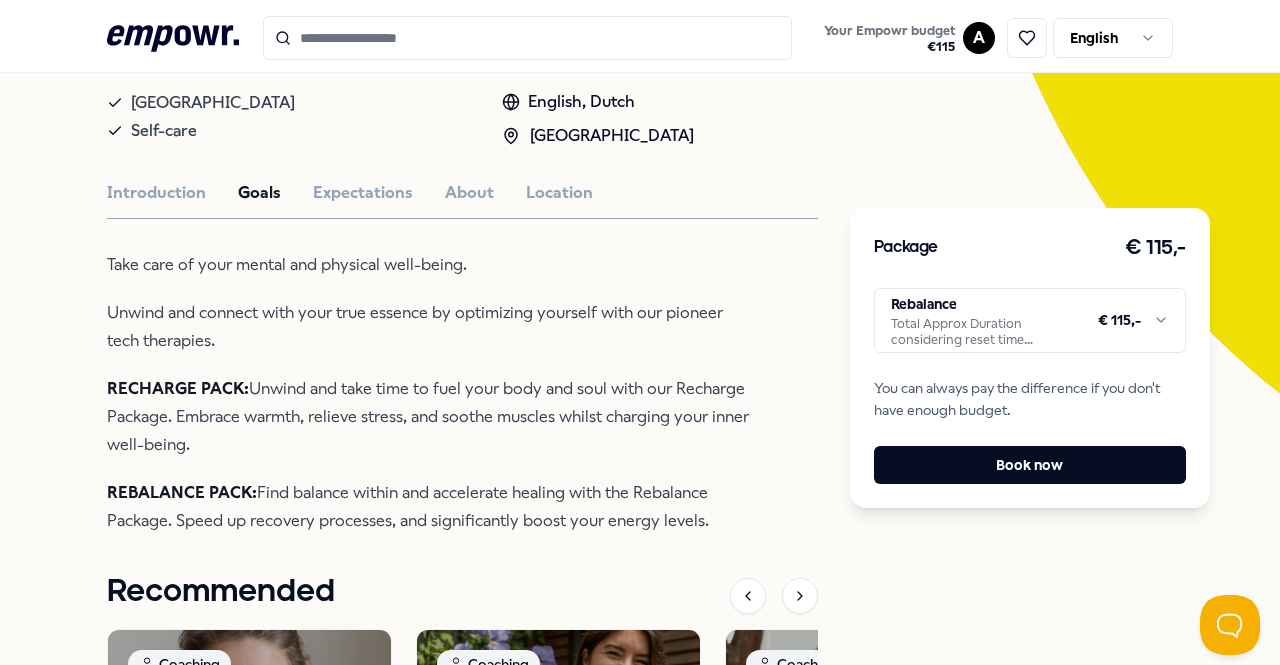 scroll, scrollTop: 368, scrollLeft: 0, axis: vertical 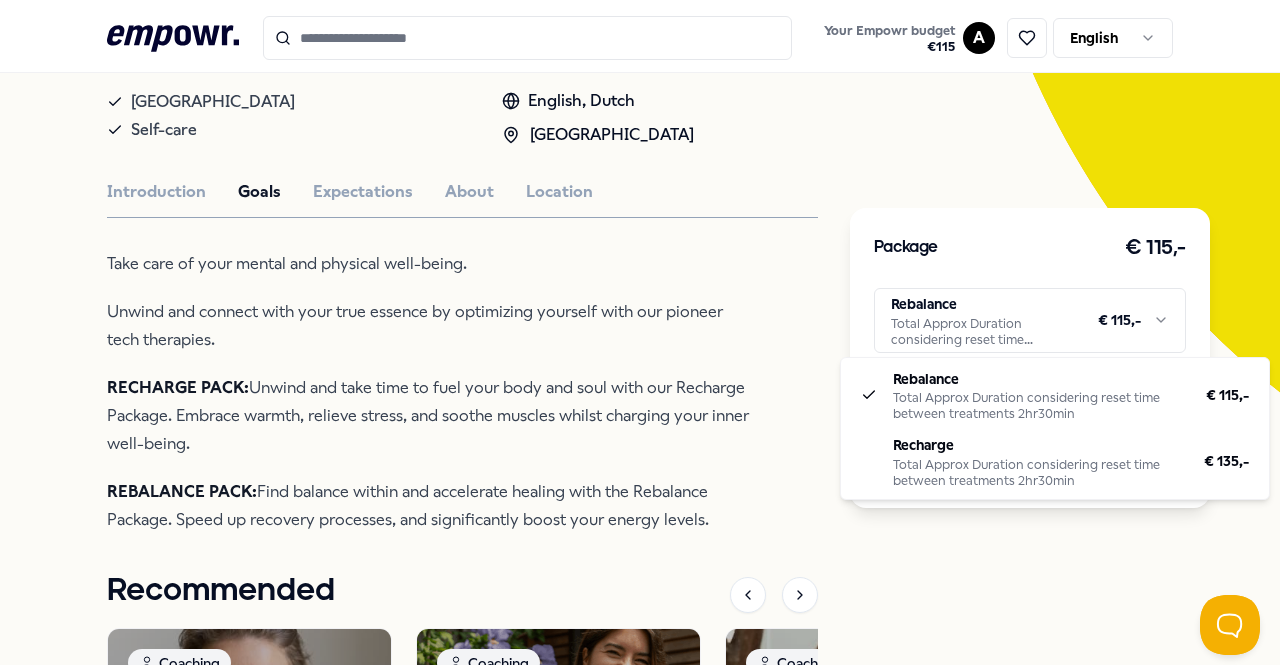 click on ".empowr-logo_svg__cls-1{fill:#03032f} Your Empowr budget € 115 A English All categories   Self-care library Back Renessence Relaxation Renessence: Wellness & Mindfulness Renessence combines science and spirit to optimize health. A unique ecosystem for well-being and self-care. [GEOGRAPHIC_DATA] Self-care English, [GEOGRAPHIC_DATA] Introduction Goals Expectations About Location Take care of your mental and physical well-being.  Unwind and connect with your true essence by optimizing yourself with our pioneer tech therapies.  RECHARGE PACK:  Unwind and take time to fuel your body and soul with our Recharge Package. Embrace warmth, relieve stress, and soothe muscles whilst charging your inner well-being.  REBALANCE PACK:  Find balance within and accelerate healing with the Rebalance Package. Speed up recovery processes, and significantly boost your energy levels. Recommended Coaching NL [GEOGRAPHIC_DATA]   + 1 Setting Boundaries Eef van [GEOGRAPHIC_DATA] English, Dutch From  € 135,- Coaching NL [GEOGRAPHIC_DATA]   + 1 [PERSON_NAME]" at bounding box center (640, 332) 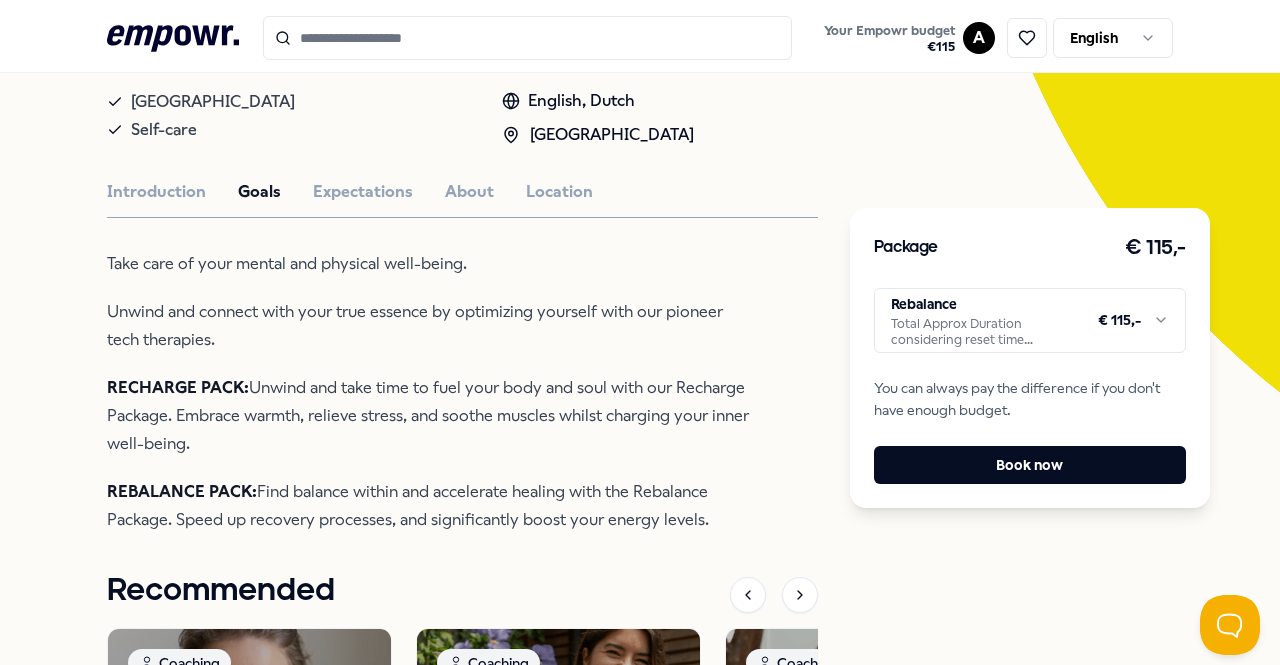 click on ".empowr-logo_svg__cls-1{fill:#03032f} Your Empowr budget € 115 A English All categories   Self-care library Back Renessence Relaxation Renessence: Wellness & Mindfulness Renessence combines science and spirit to optimize health. A unique ecosystem for well-being and self-care. [GEOGRAPHIC_DATA] Self-care English, [GEOGRAPHIC_DATA] Introduction Goals Expectations About Location Take care of your mental and physical well-being.  Unwind and connect with your true essence by optimizing yourself with our pioneer tech therapies.  RECHARGE PACK:  Unwind and take time to fuel your body and soul with our Recharge Package. Embrace warmth, relieve stress, and soothe muscles whilst charging your inner well-being.  REBALANCE PACK:  Find balance within and accelerate healing with the Rebalance Package. Speed up recovery processes, and significantly boost your energy levels. Recommended Coaching NL [GEOGRAPHIC_DATA]   + 1 Setting Boundaries Eef van [GEOGRAPHIC_DATA] English, Dutch From  € 135,- Coaching NL [GEOGRAPHIC_DATA]   + 1 [PERSON_NAME]" at bounding box center [640, 332] 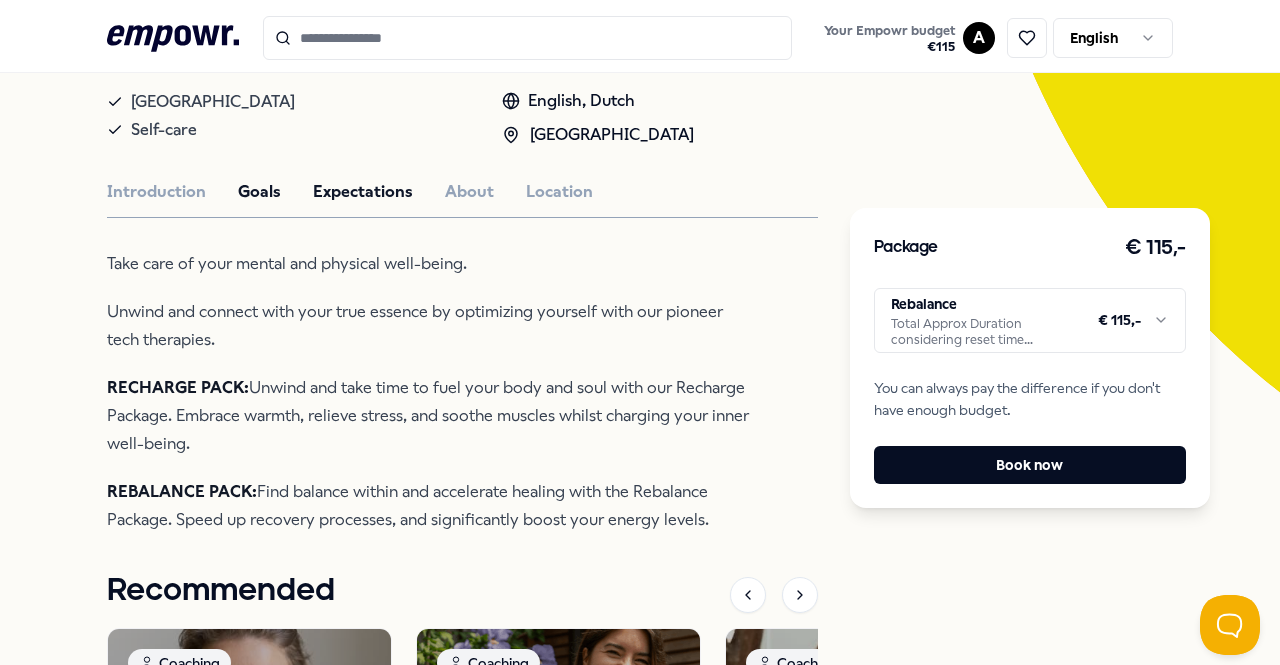 click on "Expectations" at bounding box center [363, 192] 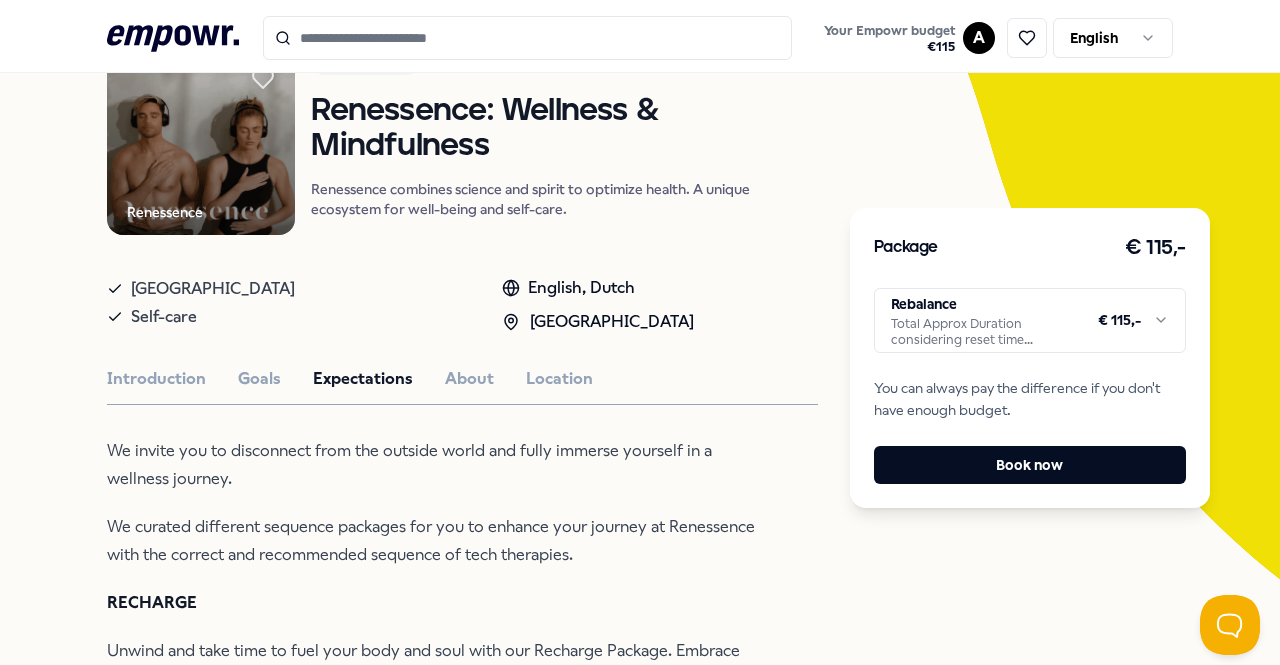 scroll, scrollTop: 180, scrollLeft: 0, axis: vertical 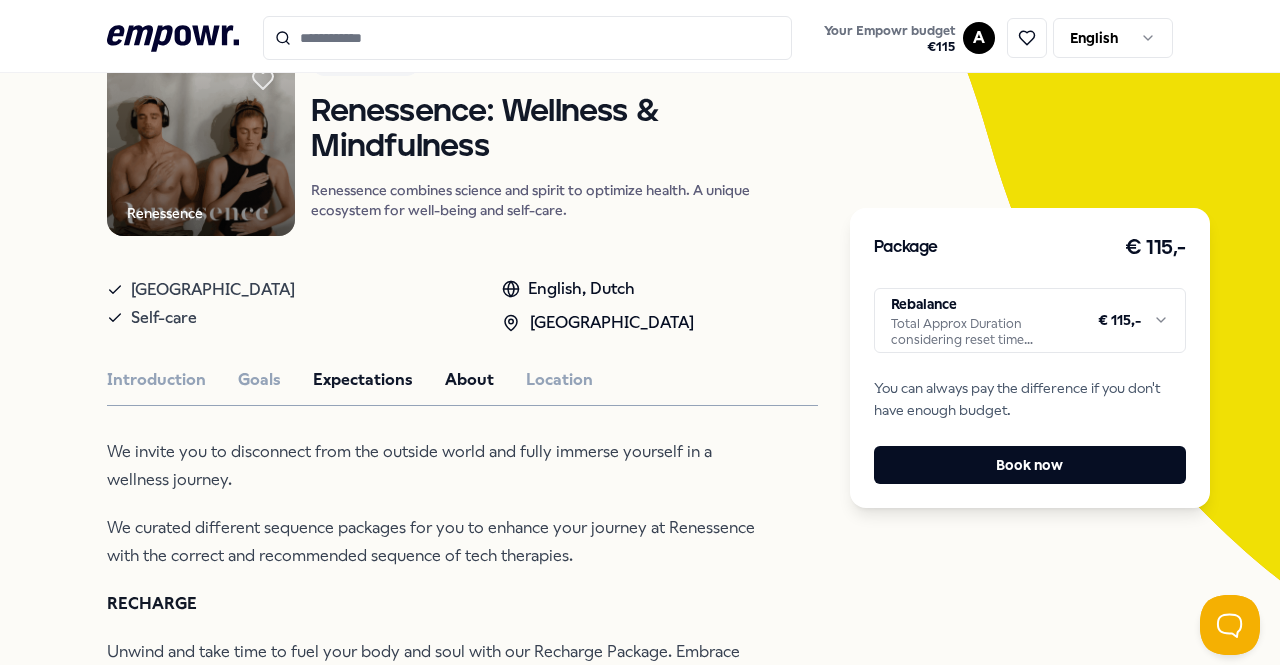 click on "About" at bounding box center (469, 380) 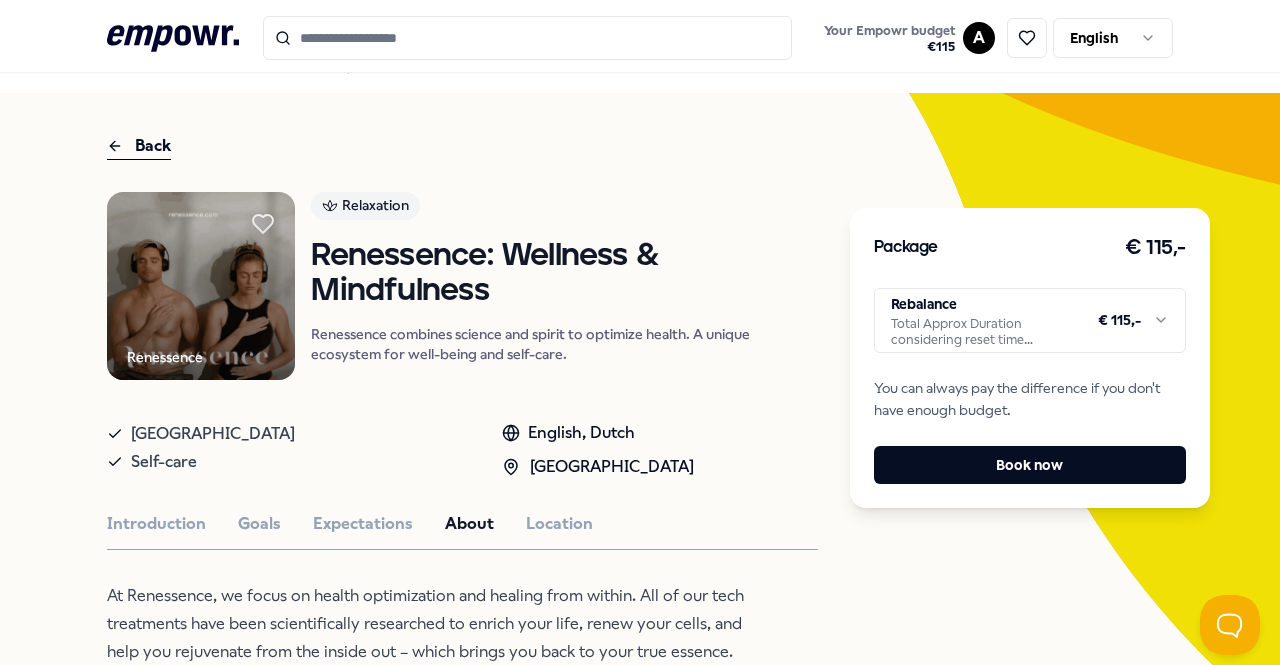scroll, scrollTop: 0, scrollLeft: 0, axis: both 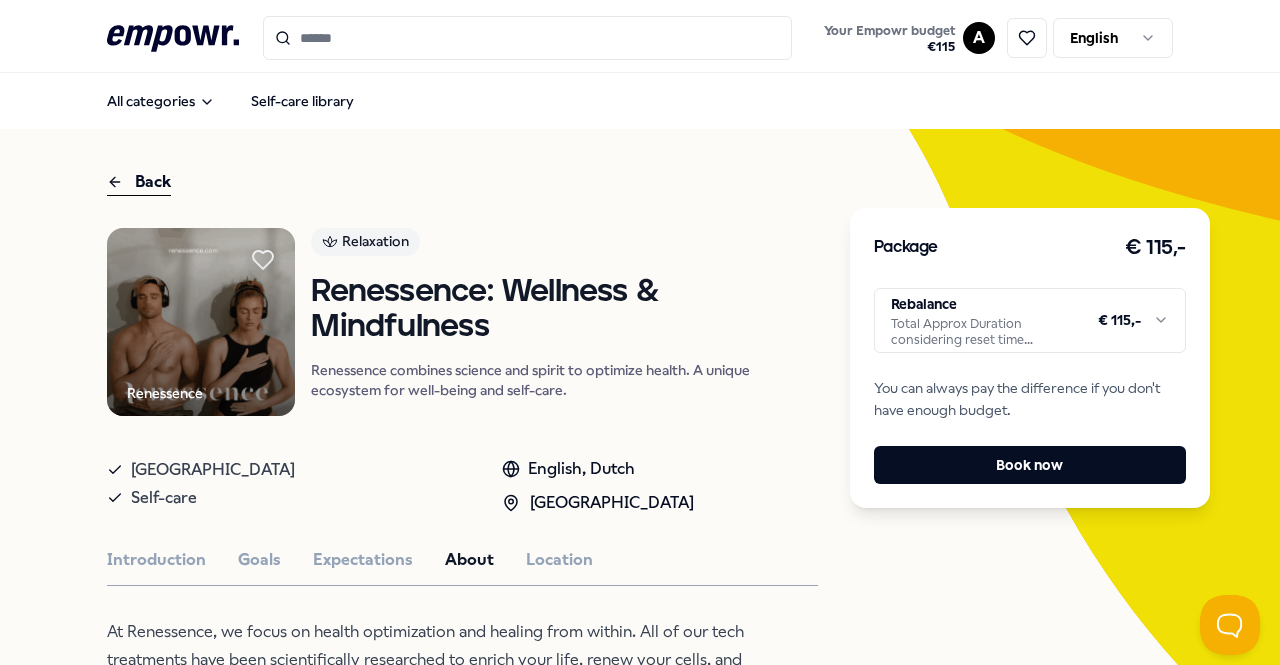 click on "Back" at bounding box center (139, 182) 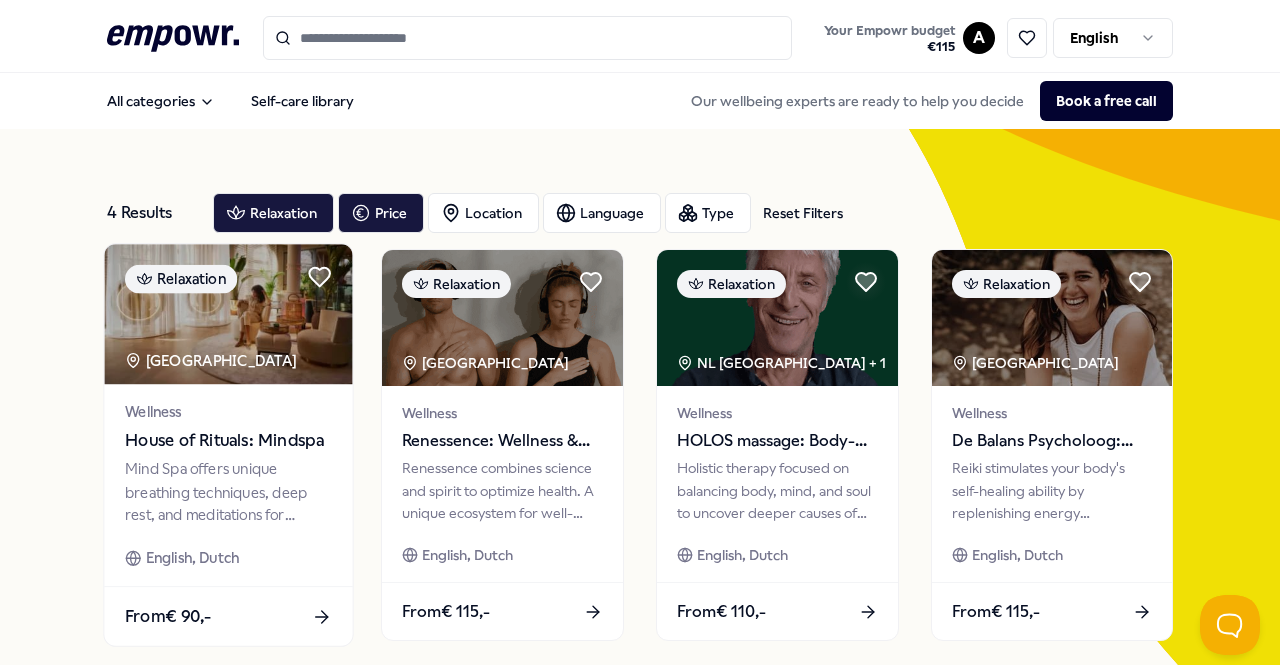 click on "Wellness" at bounding box center (228, 412) 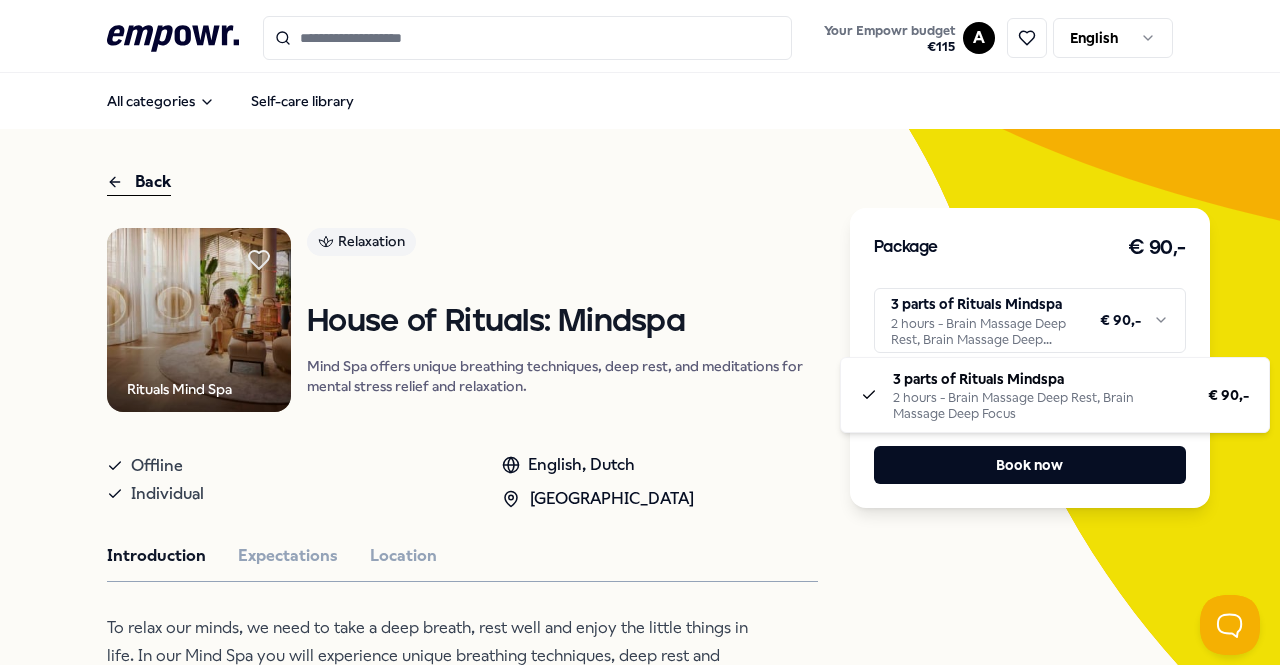click on ".empowr-logo_svg__cls-1{fill:#03032f} Your Empowr budget € 115 A English All categories   Self-care library Back Rituals Mind Spa Relaxation House of Rituals: Mindspa Mind Spa offers unique breathing techniques, deep rest, and meditations for mental stress relief and relaxation. Offline Individual English, [GEOGRAPHIC_DATA] Introduction Expectations Location To relax our minds, we need to take a deep breath, rest well and enjoy the little things in life. In our Mind Spa you will experience unique breathing techniques, deep rest and meditations. At House of Rituals we have developed very unique sessions using scientifically based techniques for mental stress relief and relaxation. Dive into the world of the world's first Mind Spa and discover what it can offer you. Recommended Coaching NL [GEOGRAPHIC_DATA]   + 1 Setting Boundaries Eef van Soest Pregnancy and parenting coaching, birth processing, trauma, (needle) anxiety &
stress coaching. English, Dutch From  € 135,- Coaching NL [GEOGRAPHIC_DATA]   + 1 English" at bounding box center (640, 332) 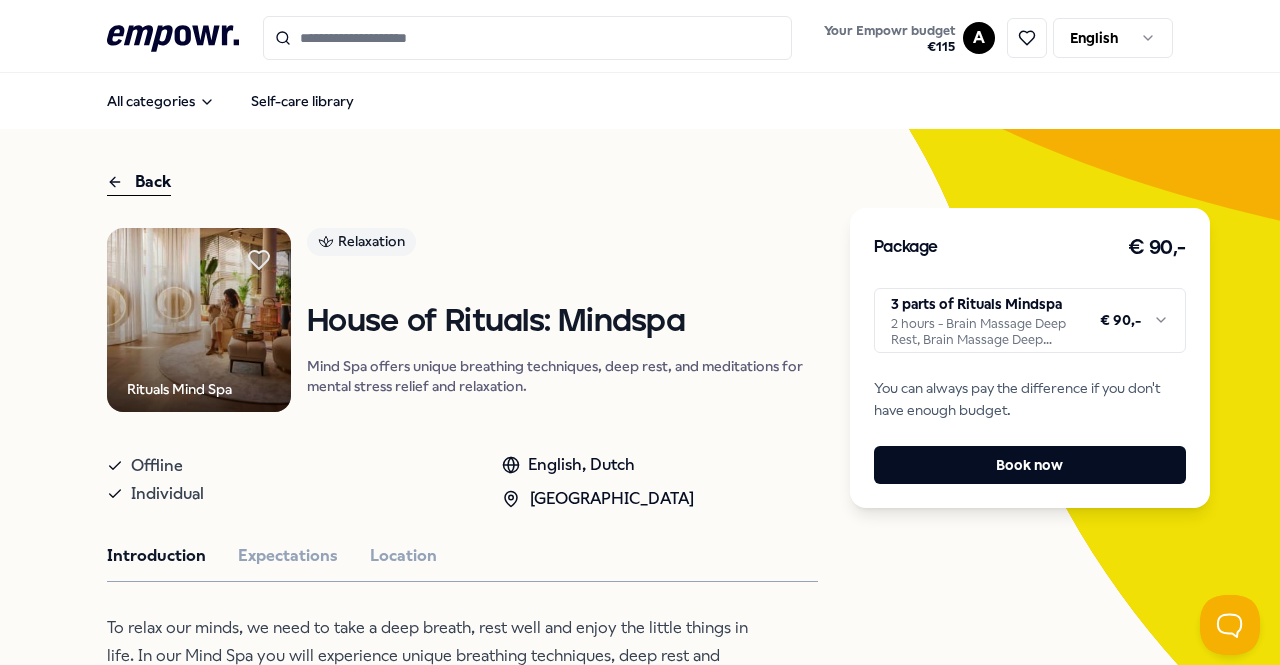 click on ".empowr-logo_svg__cls-1{fill:#03032f} Your Empowr budget € 115 A English All categories   Self-care library Back Rituals Mind Spa Relaxation House of Rituals: Mindspa Mind Spa offers unique breathing techniques, deep rest, and meditations for mental stress relief and relaxation. Offline Individual English, [GEOGRAPHIC_DATA] Introduction Expectations Location To relax our minds, we need to take a deep breath, rest well and enjoy the little things in life. In our Mind Spa you will experience unique breathing techniques, deep rest and meditations. At House of Rituals we have developed very unique sessions using scientifically based techniques for mental stress relief and relaxation. Dive into the world of the world's first Mind Spa and discover what it can offer you. Recommended Coaching NL [GEOGRAPHIC_DATA]   + 1 Setting Boundaries Eef van Soest Pregnancy and parenting coaching, birth processing, trauma, (needle) anxiety &
stress coaching. English, Dutch From  € 135,- Coaching NL [GEOGRAPHIC_DATA]   + 1 English" at bounding box center [640, 332] 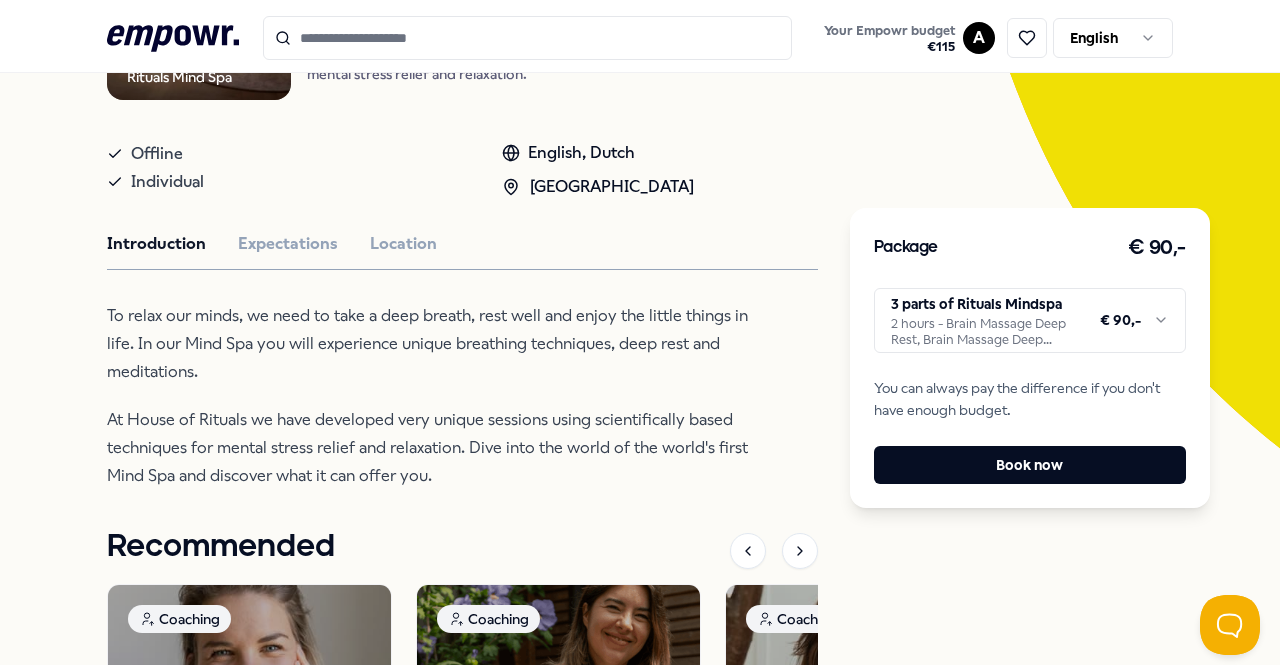 scroll, scrollTop: 313, scrollLeft: 0, axis: vertical 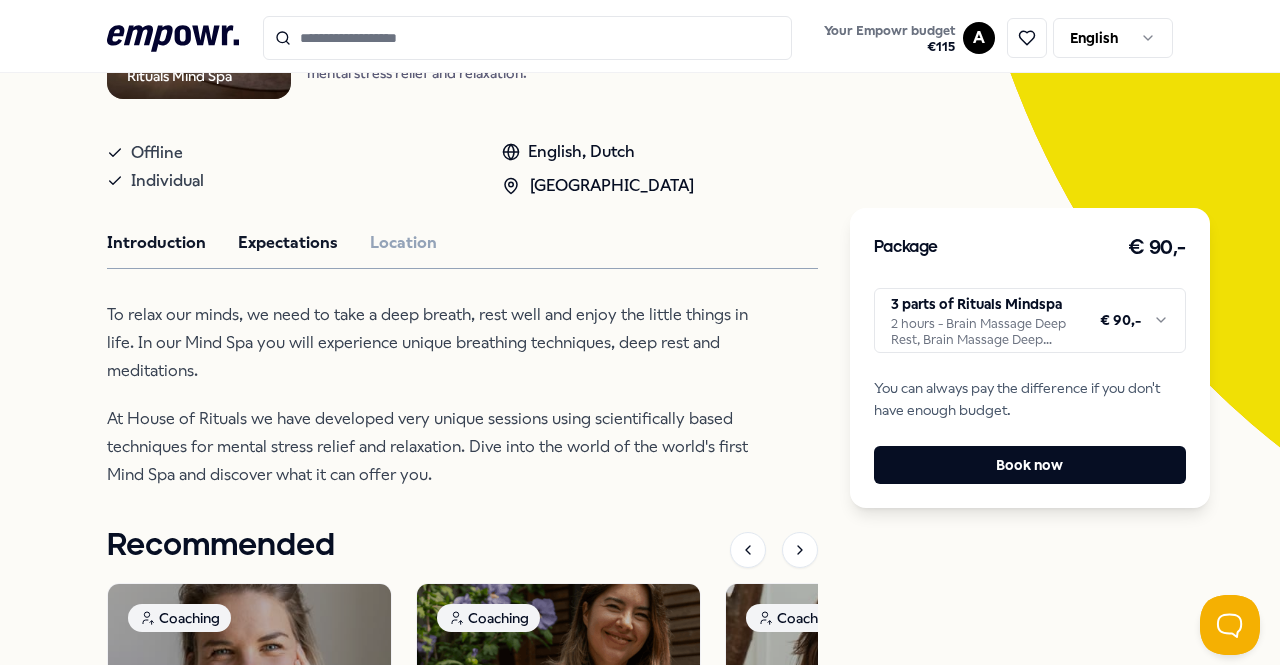 click on "Expectations" at bounding box center [288, 243] 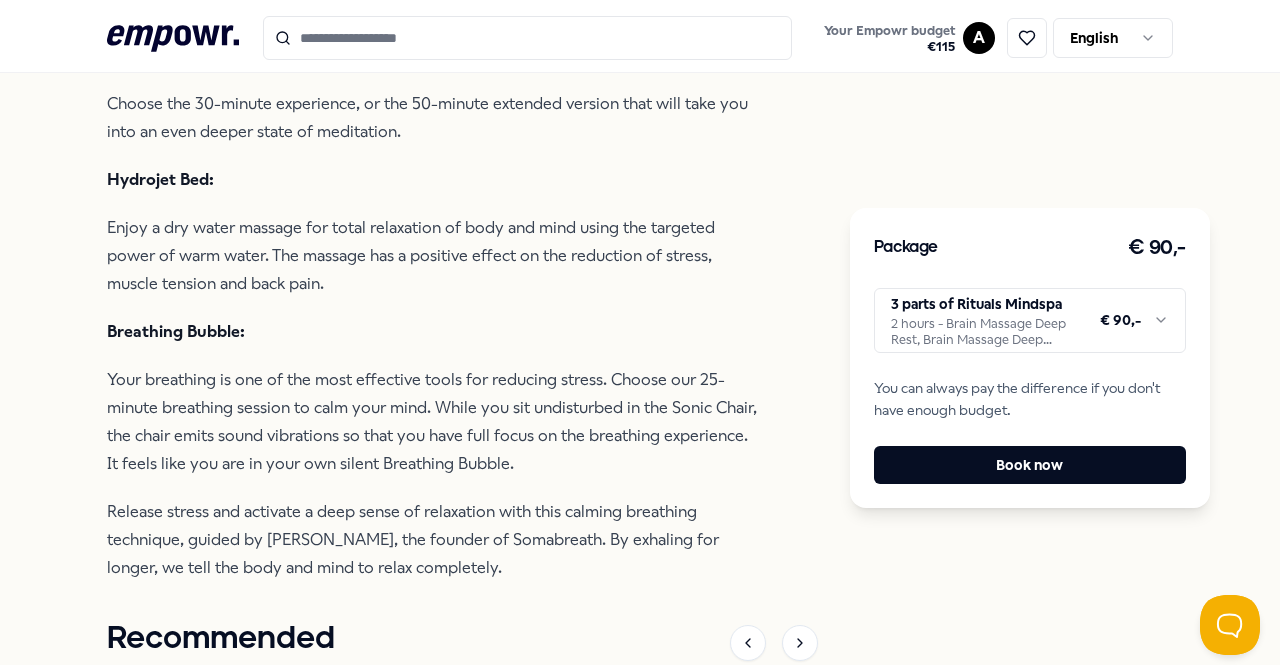 scroll, scrollTop: 941, scrollLeft: 0, axis: vertical 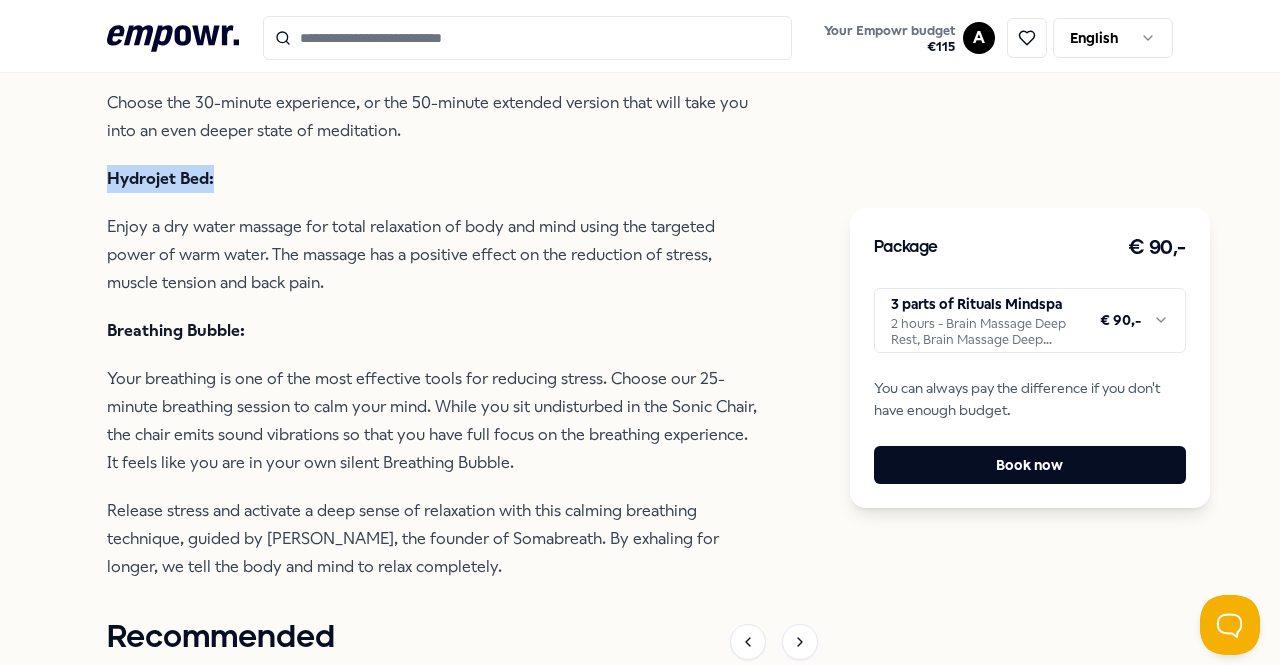 drag, startPoint x: 99, startPoint y: 168, endPoint x: 211, endPoint y: 169, distance: 112.00446 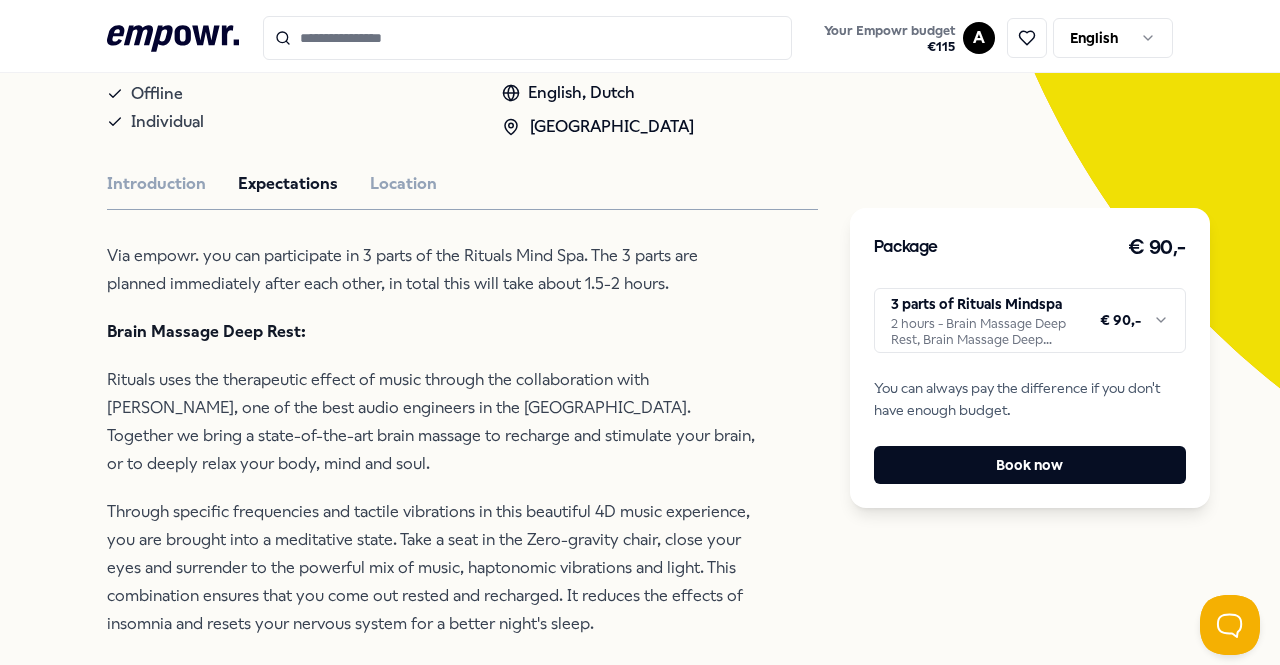 scroll, scrollTop: 0, scrollLeft: 0, axis: both 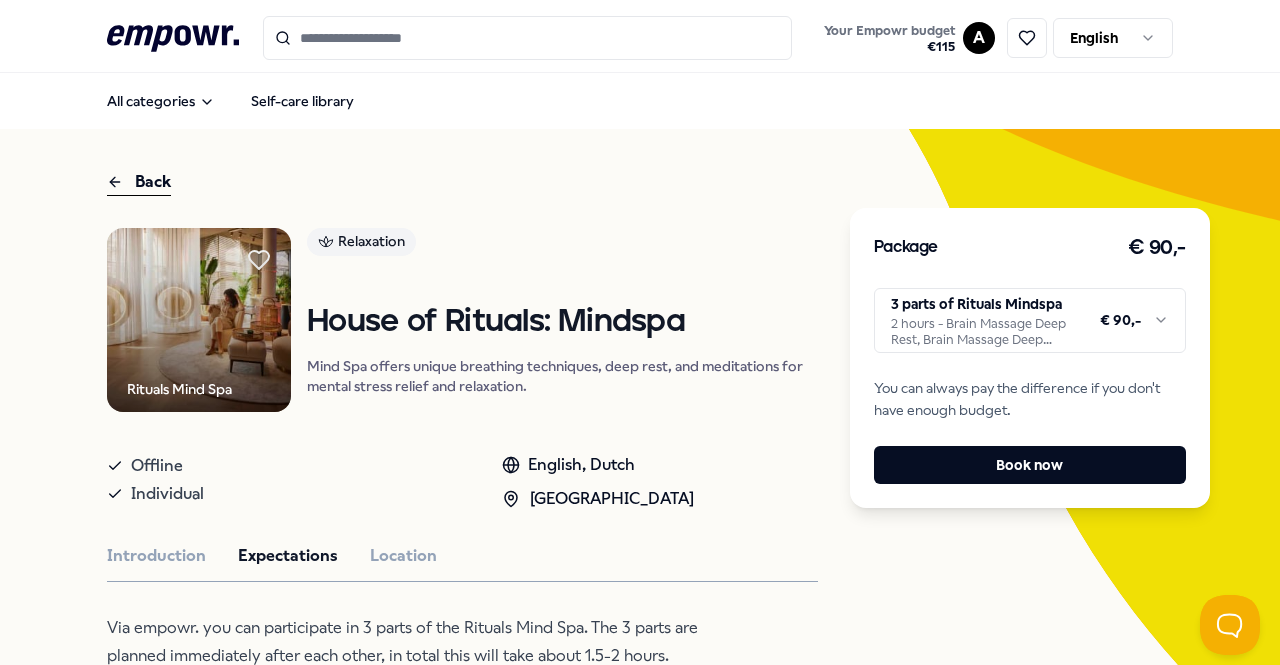 click on "Back" at bounding box center [139, 182] 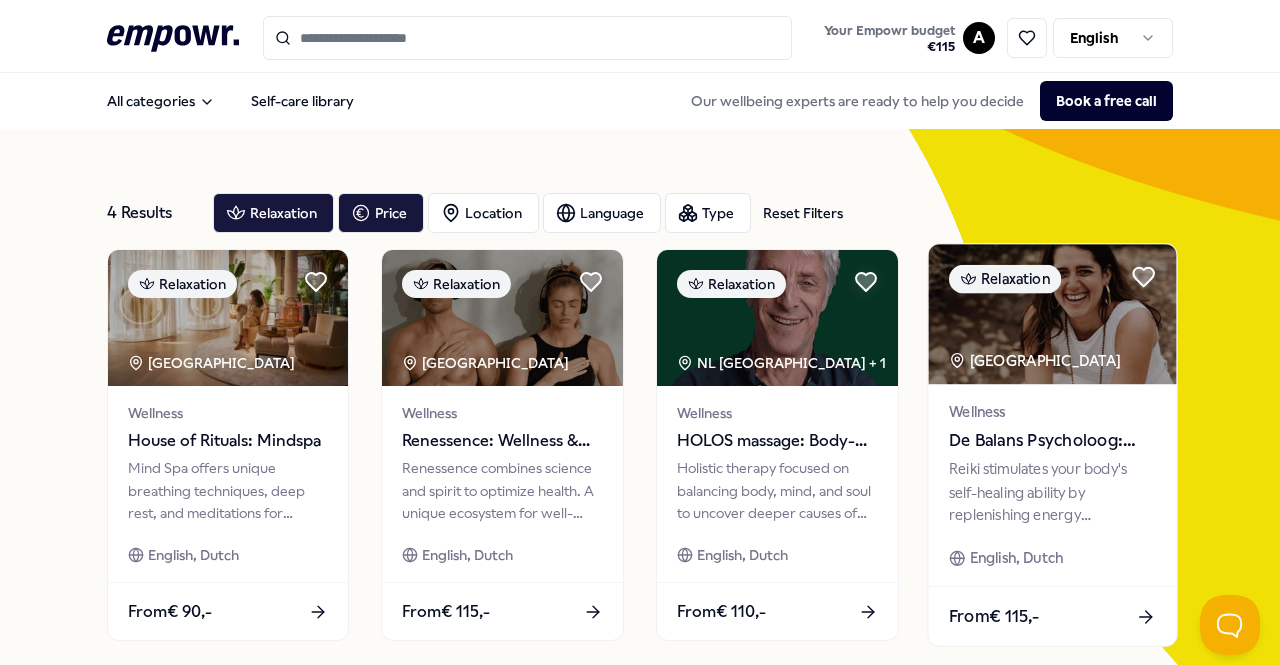 click on "[GEOGRAPHIC_DATA]" at bounding box center (1036, 360) 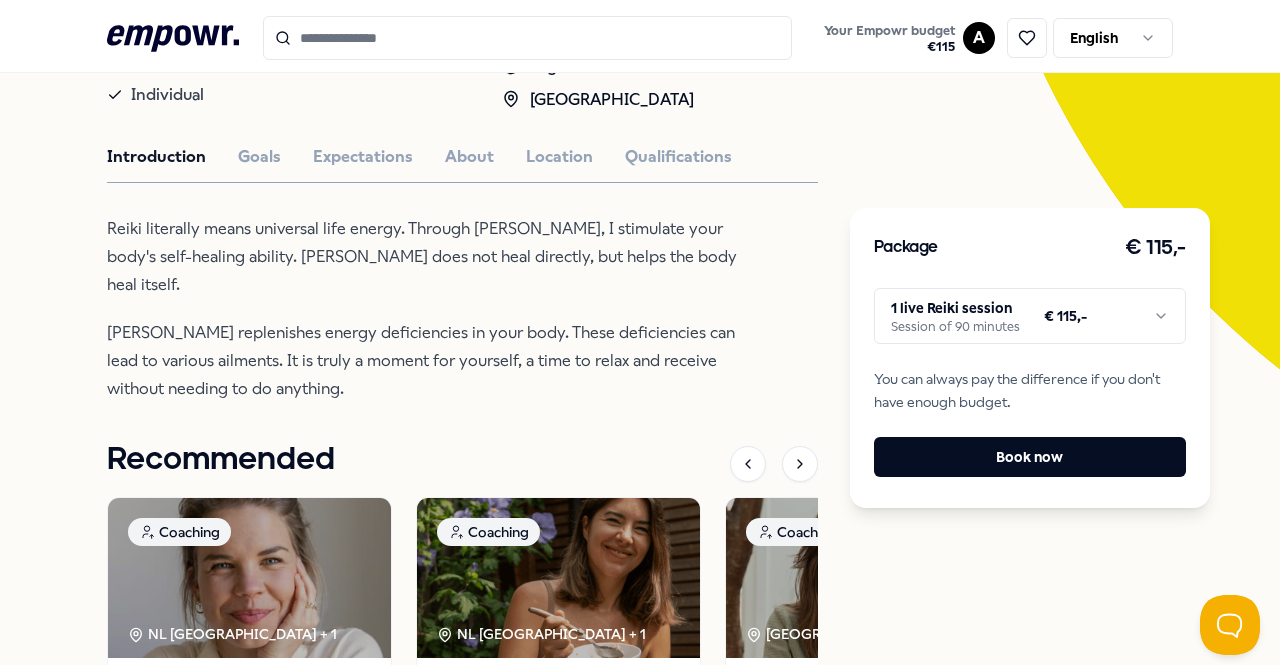 scroll, scrollTop: 0, scrollLeft: 0, axis: both 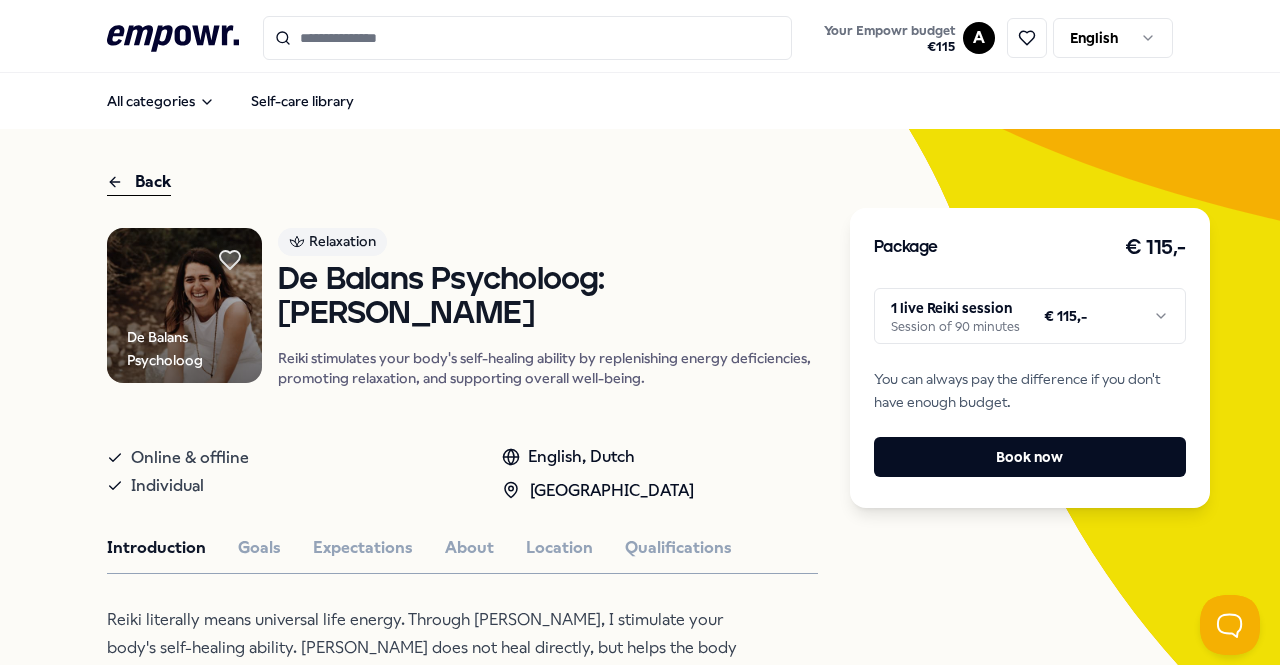 click on "Back" at bounding box center (139, 182) 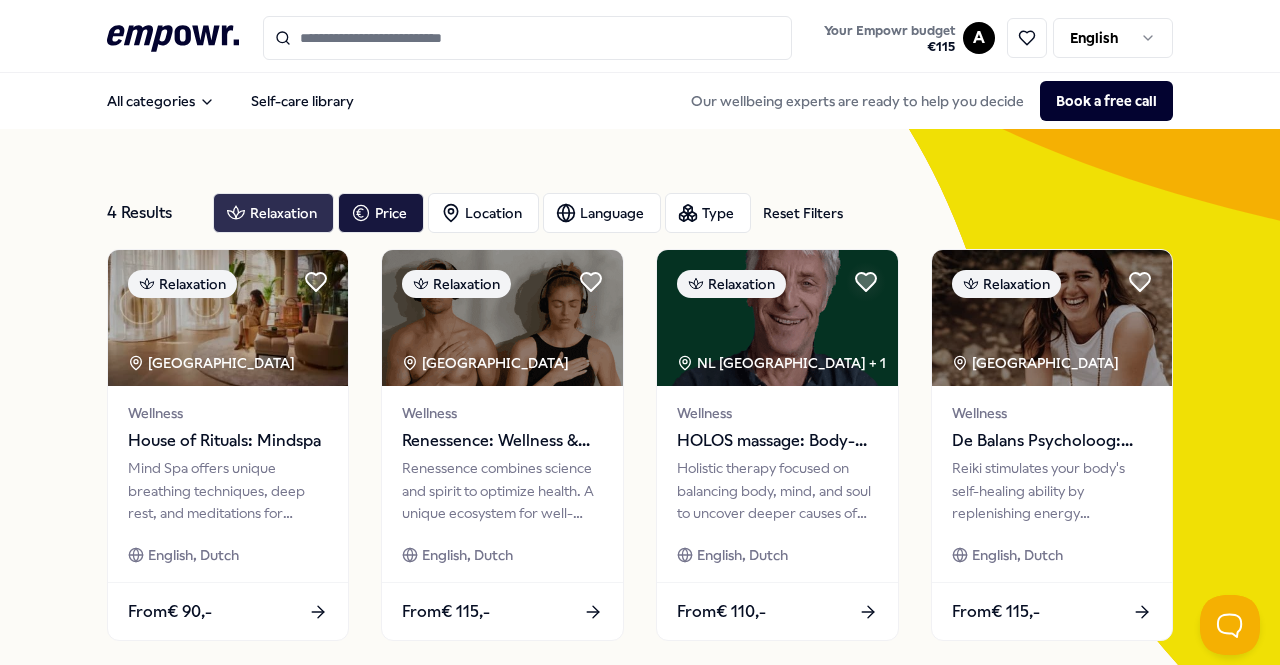 click on "Relaxation" at bounding box center [273, 213] 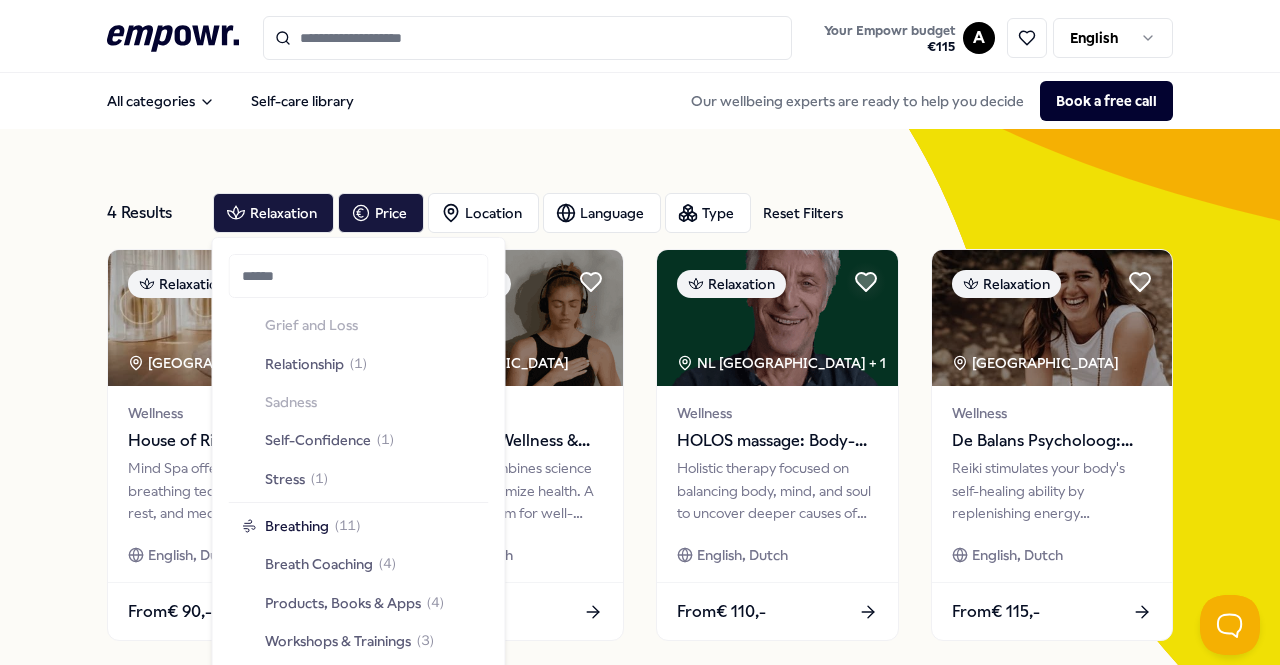 scroll, scrollTop: 1208, scrollLeft: 0, axis: vertical 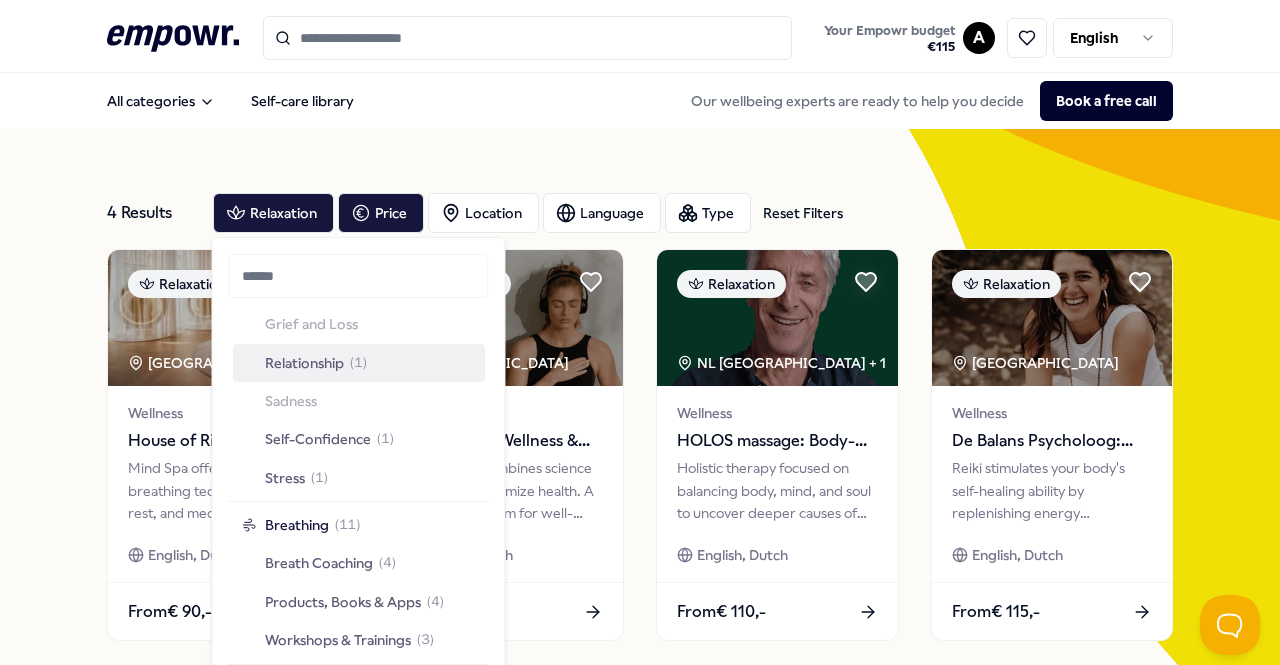 drag, startPoint x: 360, startPoint y: 452, endPoint x: 331, endPoint y: 361, distance: 95.50916 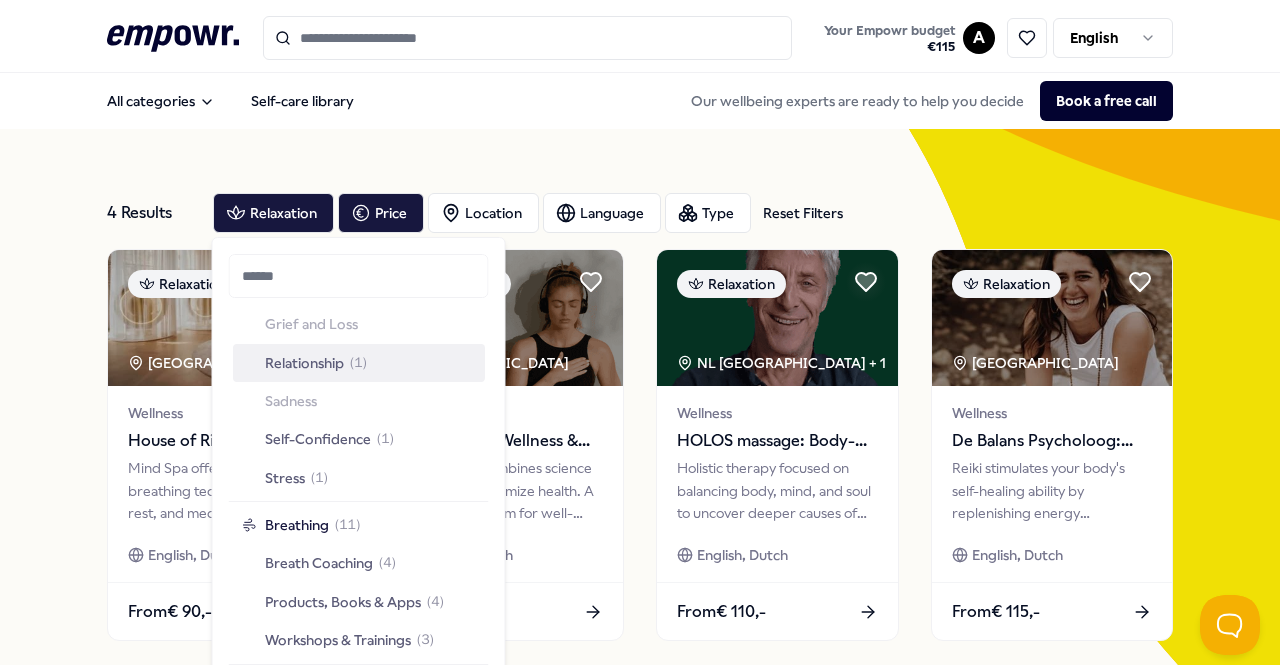 click on "Relationship" at bounding box center (304, 363) 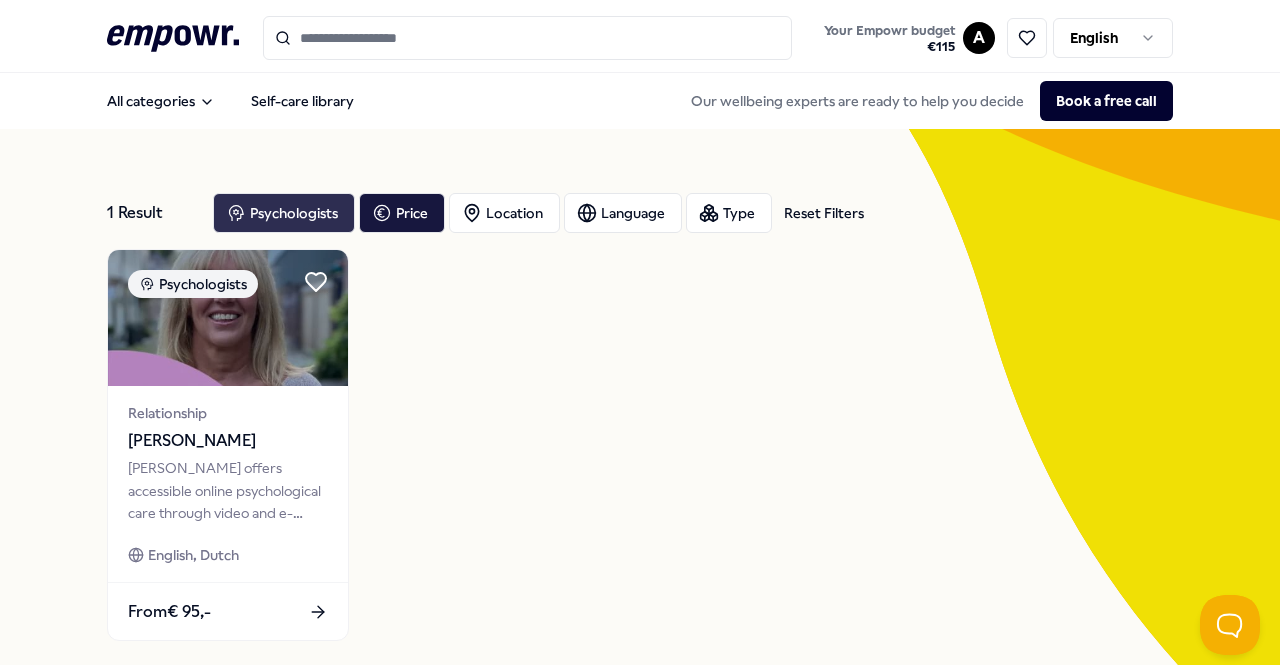 click on "Psychologists" at bounding box center (284, 213) 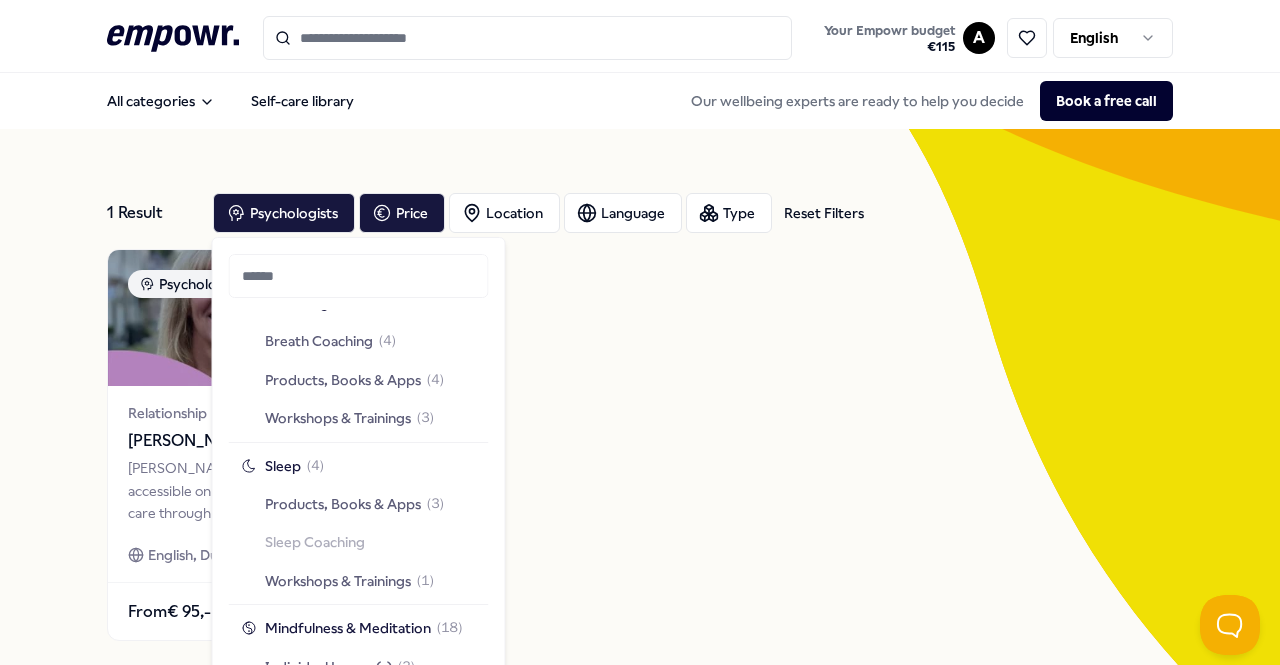 scroll, scrollTop: 1431, scrollLeft: 0, axis: vertical 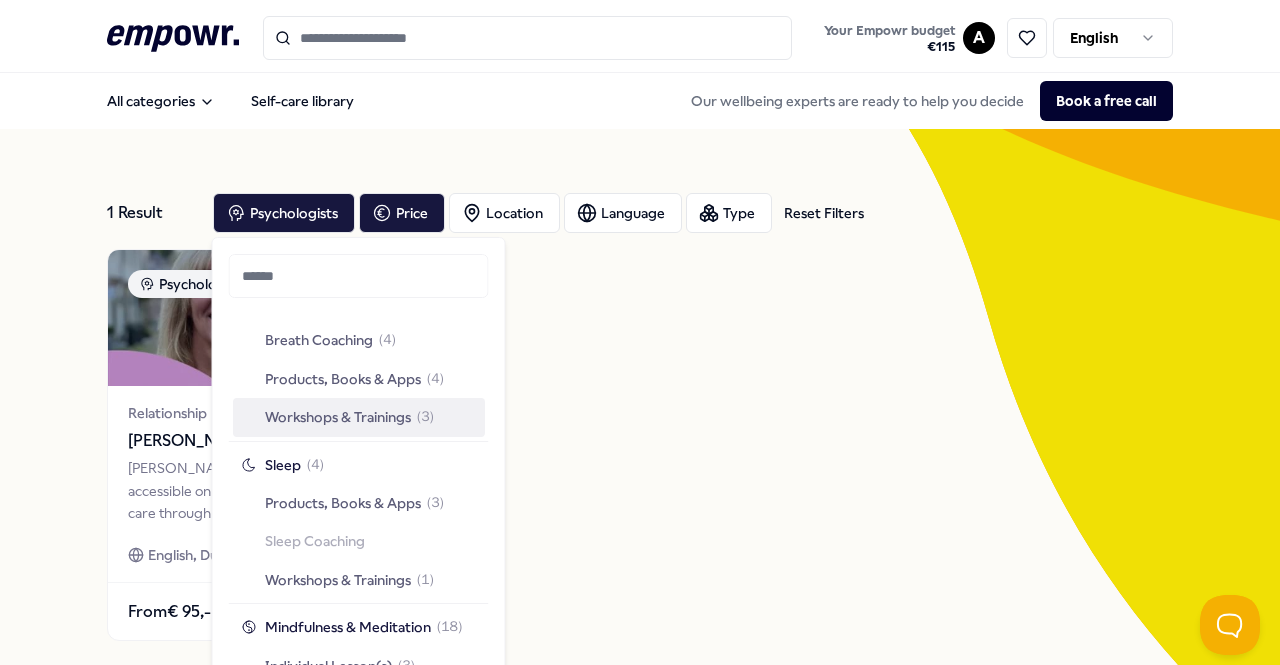 click on "Workshops & Trainings" at bounding box center (338, 417) 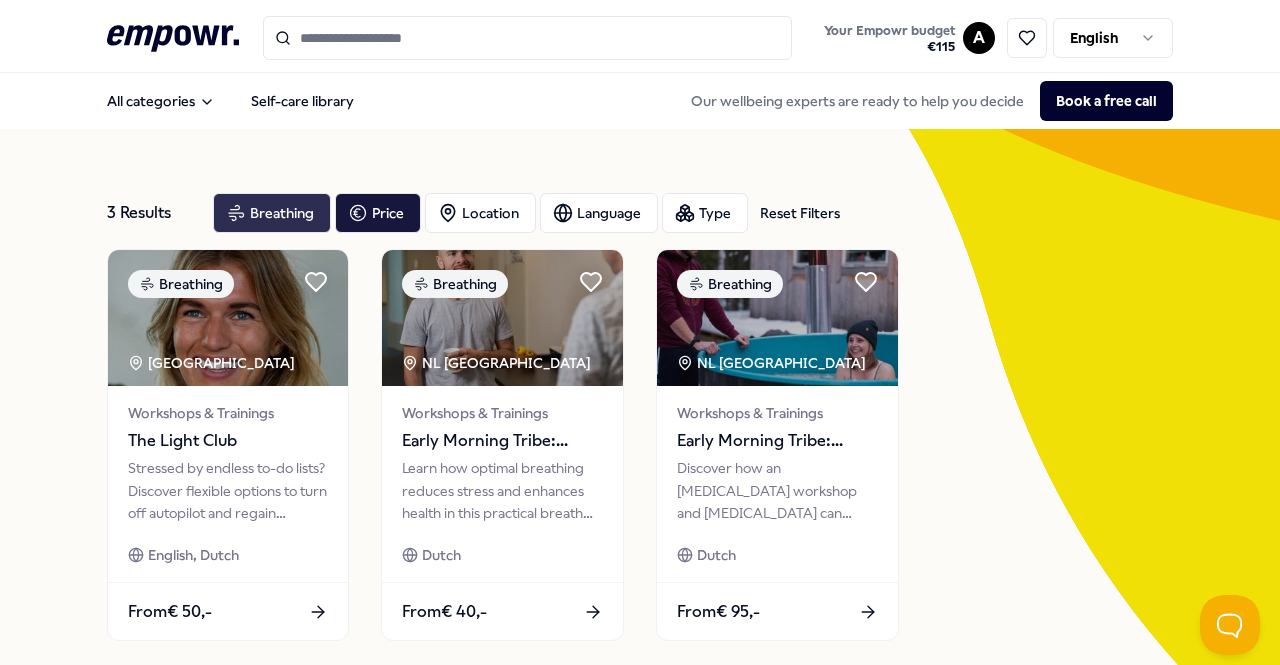 click on "Breathing" at bounding box center (272, 213) 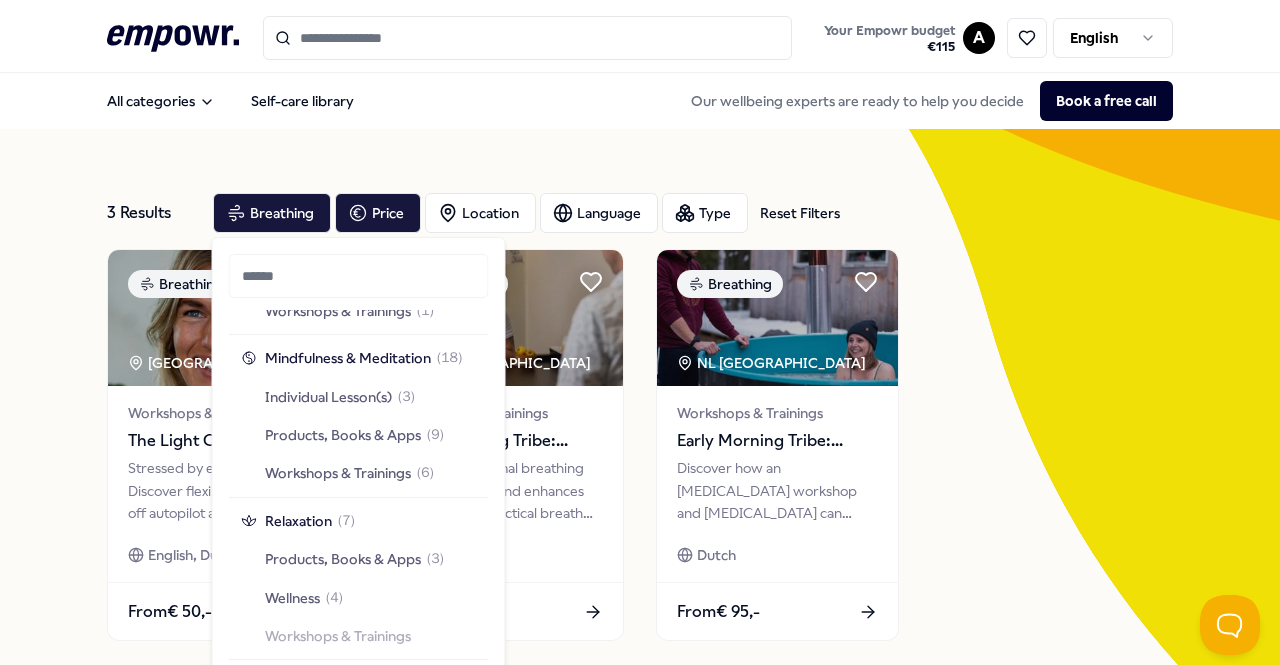 scroll, scrollTop: 1706, scrollLeft: 0, axis: vertical 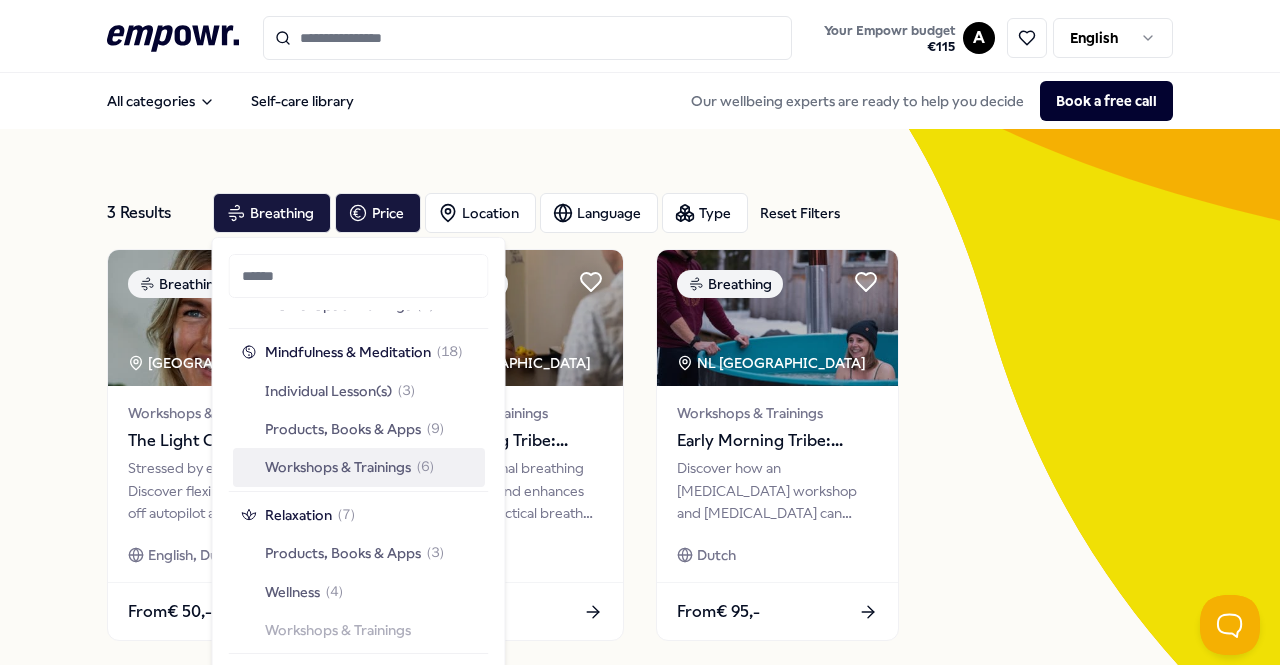 click on "Workshops & Trainings" at bounding box center (338, 467) 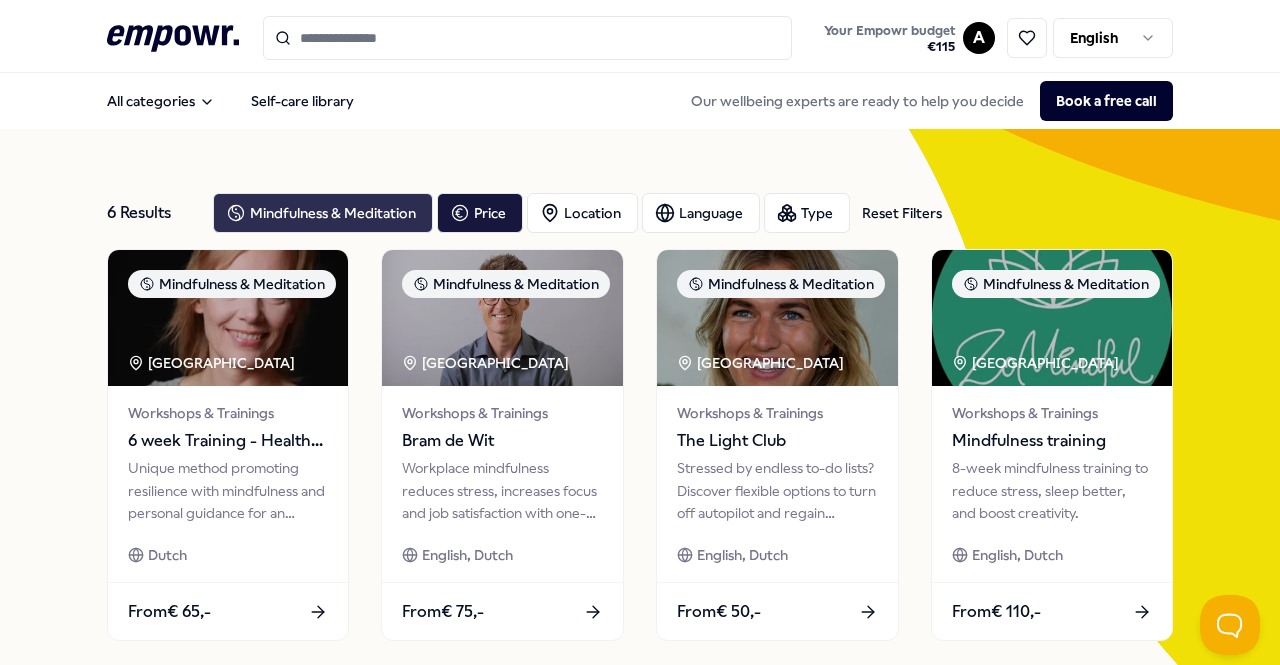 click on "Mindfulness & Meditation" at bounding box center (323, 213) 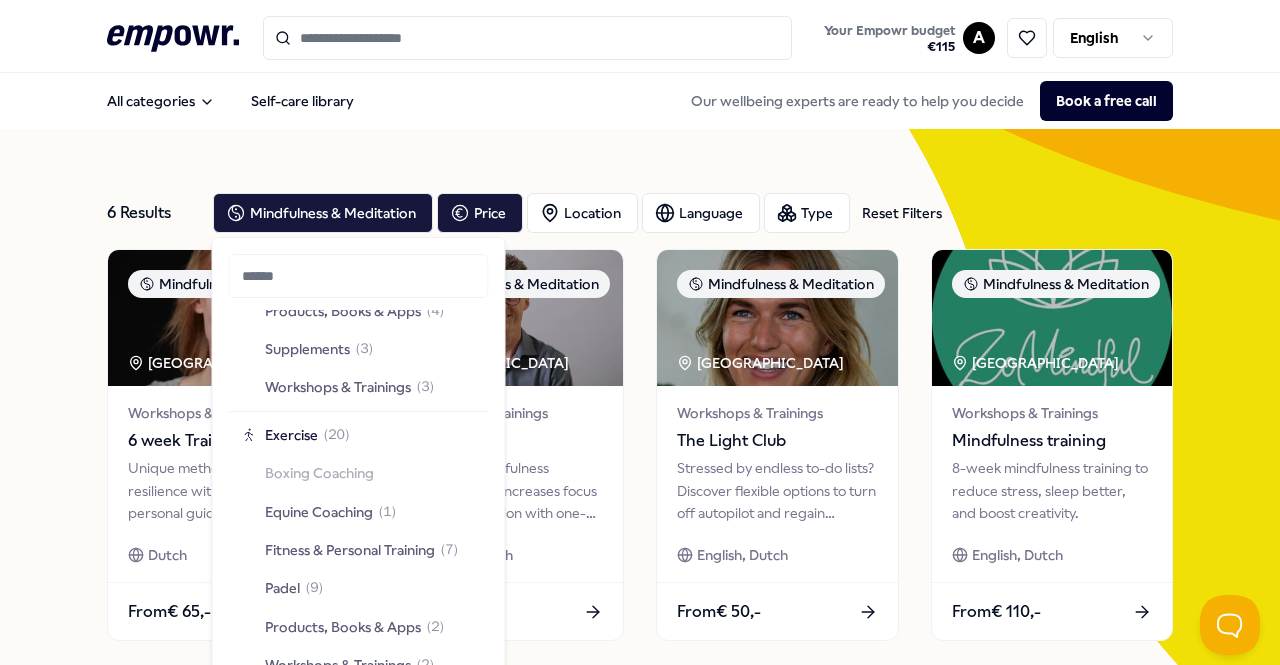 scroll, scrollTop: 2695, scrollLeft: 0, axis: vertical 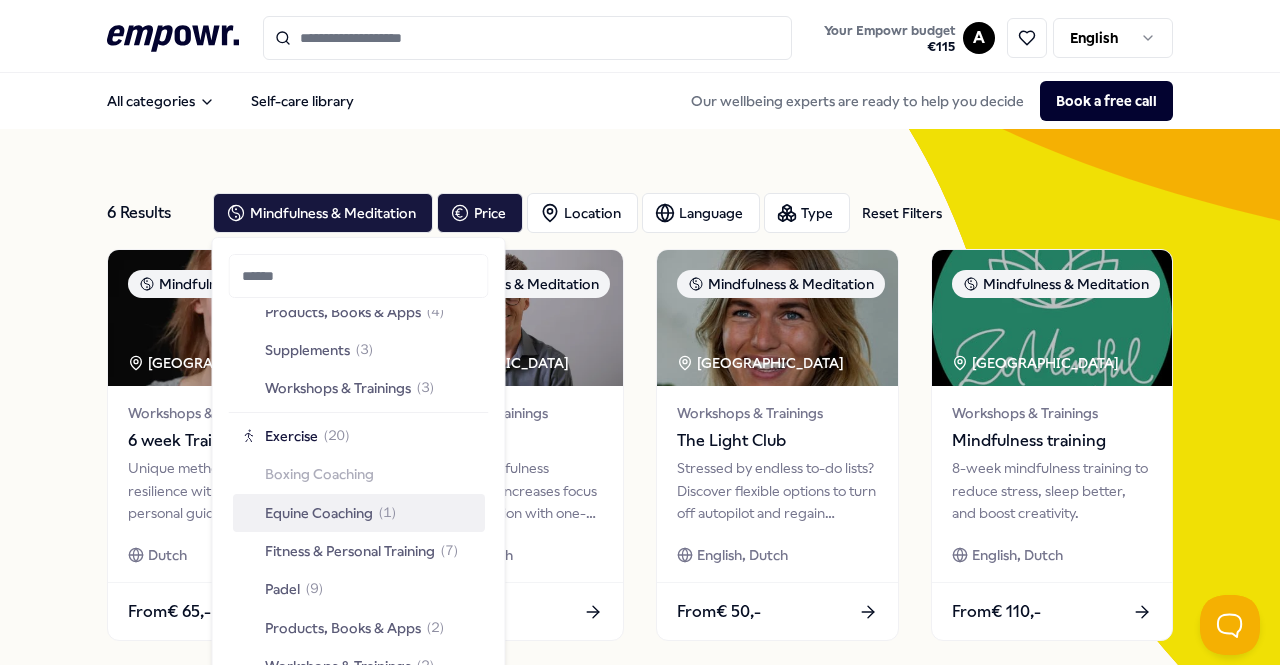 click on "Equine Coaching" at bounding box center [319, 513] 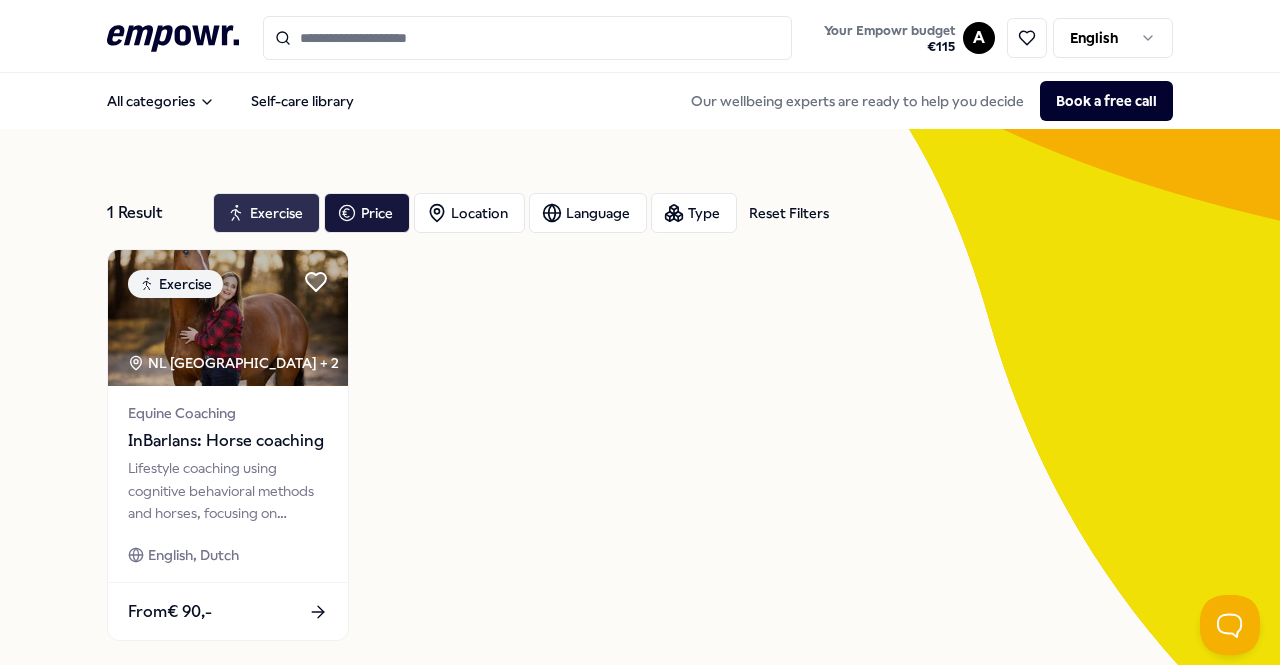 click on "Exercise" at bounding box center [266, 213] 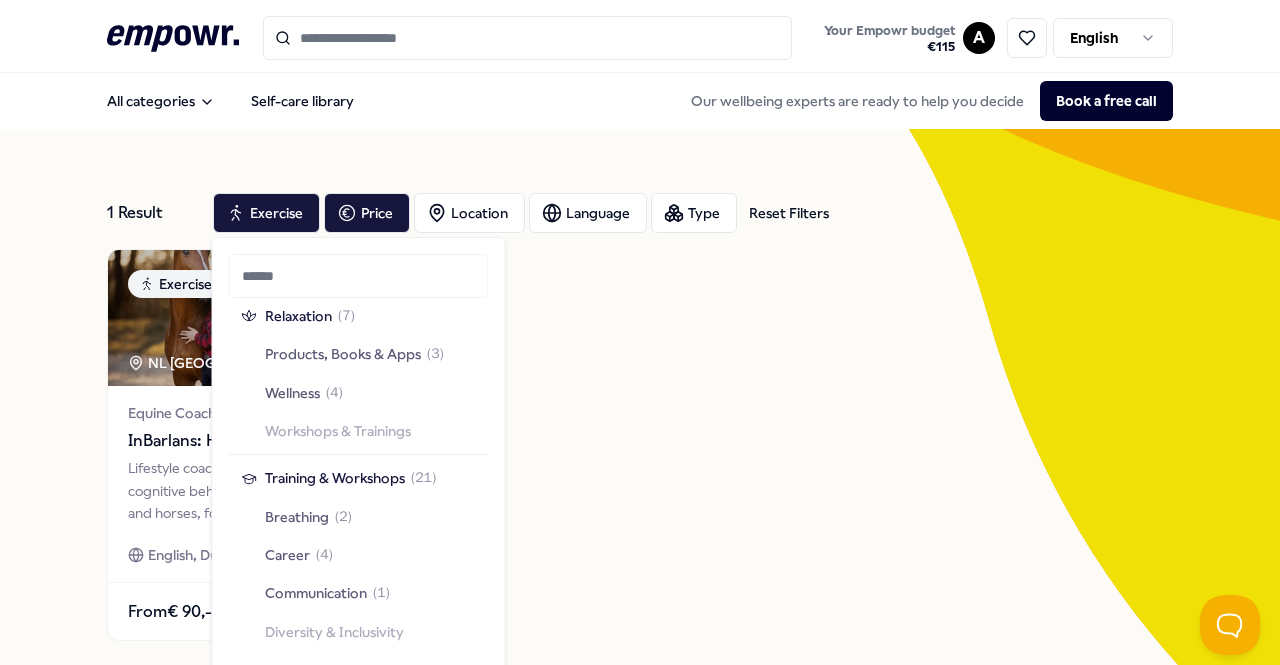 scroll, scrollTop: 1906, scrollLeft: 0, axis: vertical 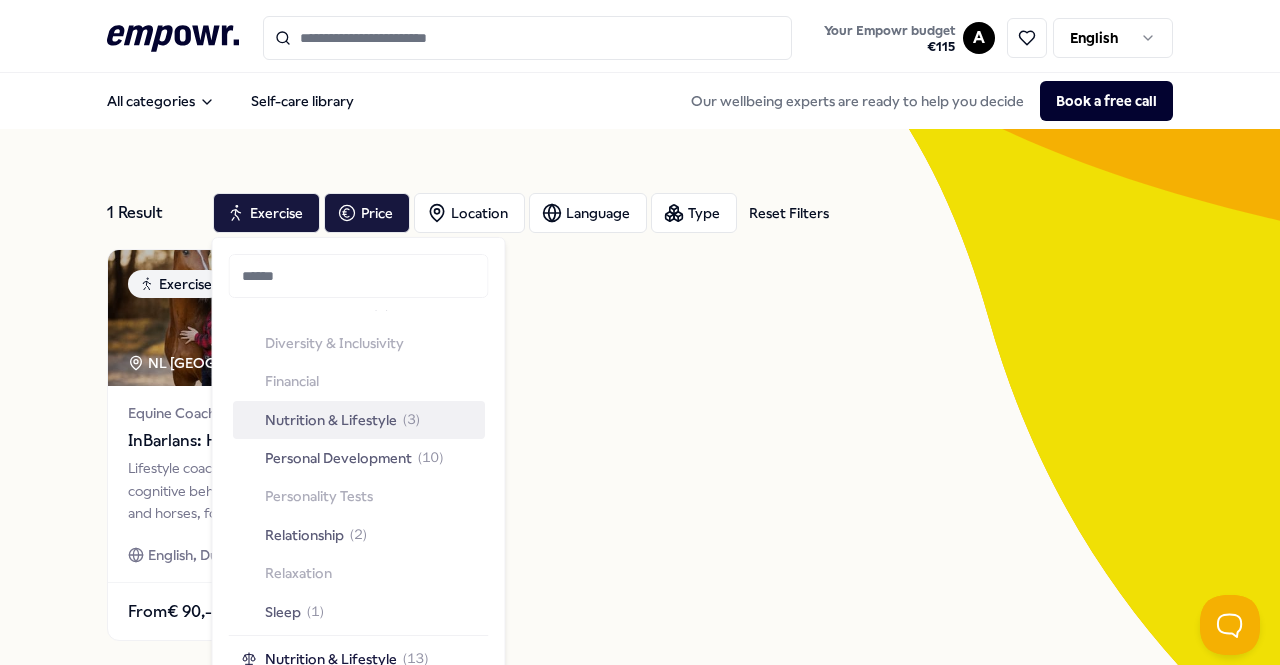 click on "Nutrition & Lifestyle" at bounding box center (331, 420) 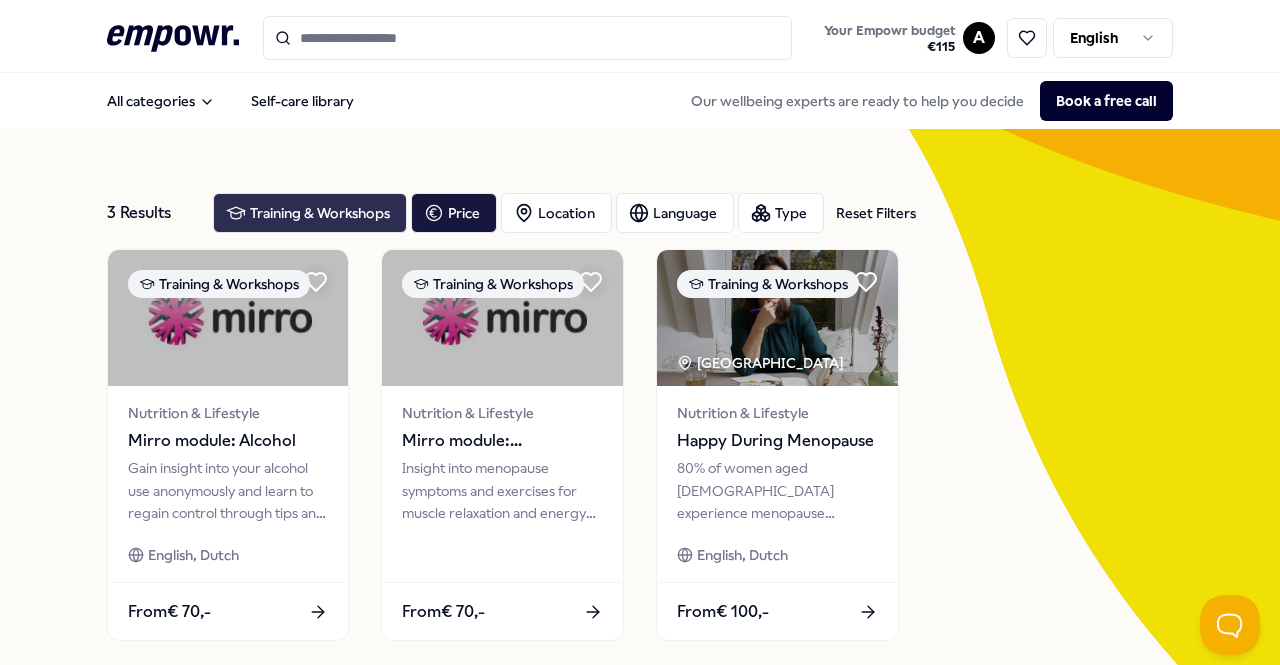 click on "Training & Workshops" at bounding box center (310, 213) 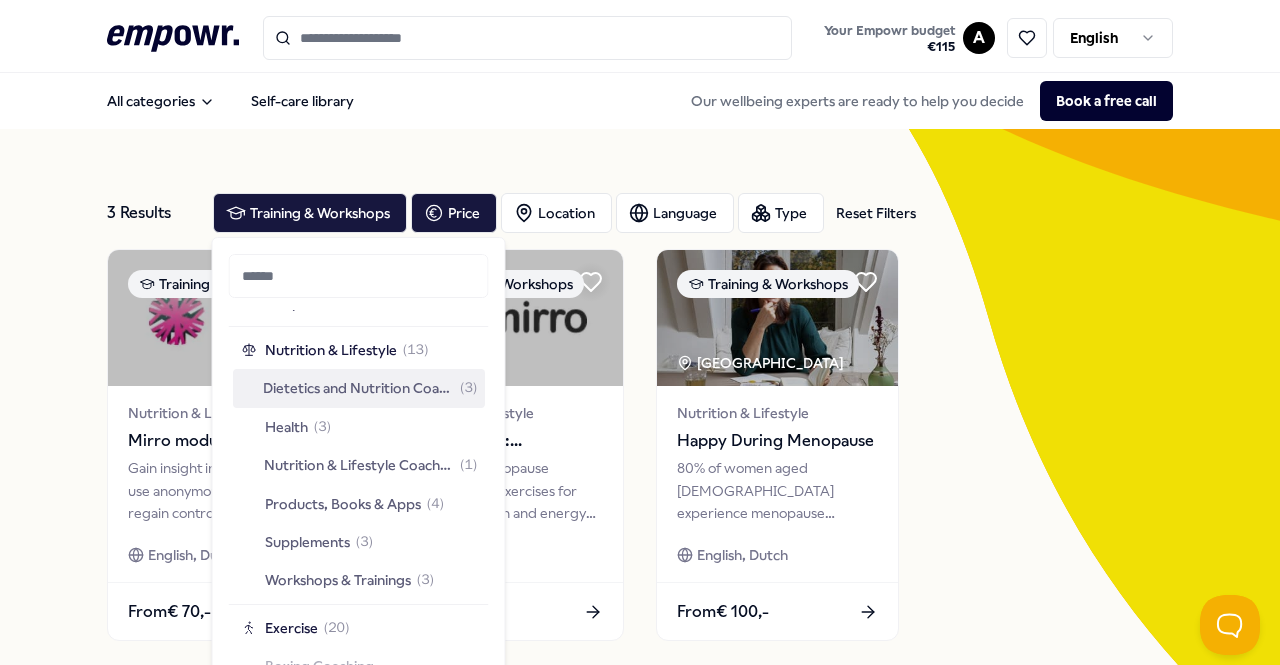 scroll, scrollTop: 2504, scrollLeft: 0, axis: vertical 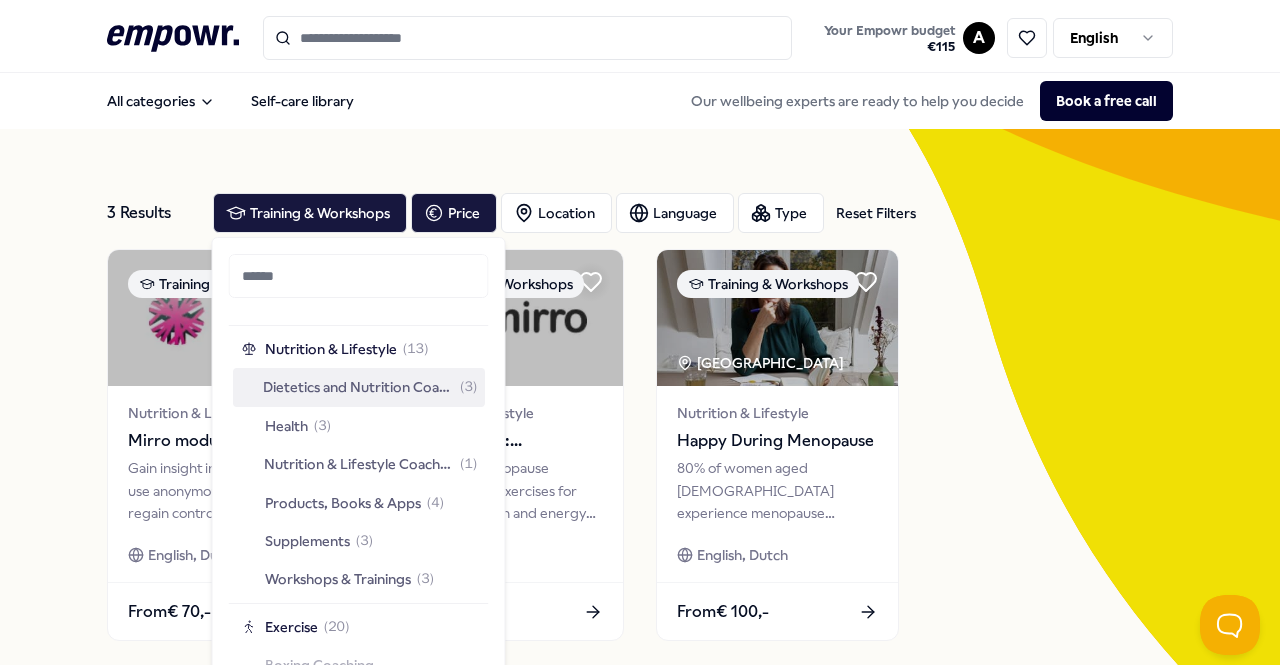click on "Dietetics and Nutrition Coaching" at bounding box center (358, 387) 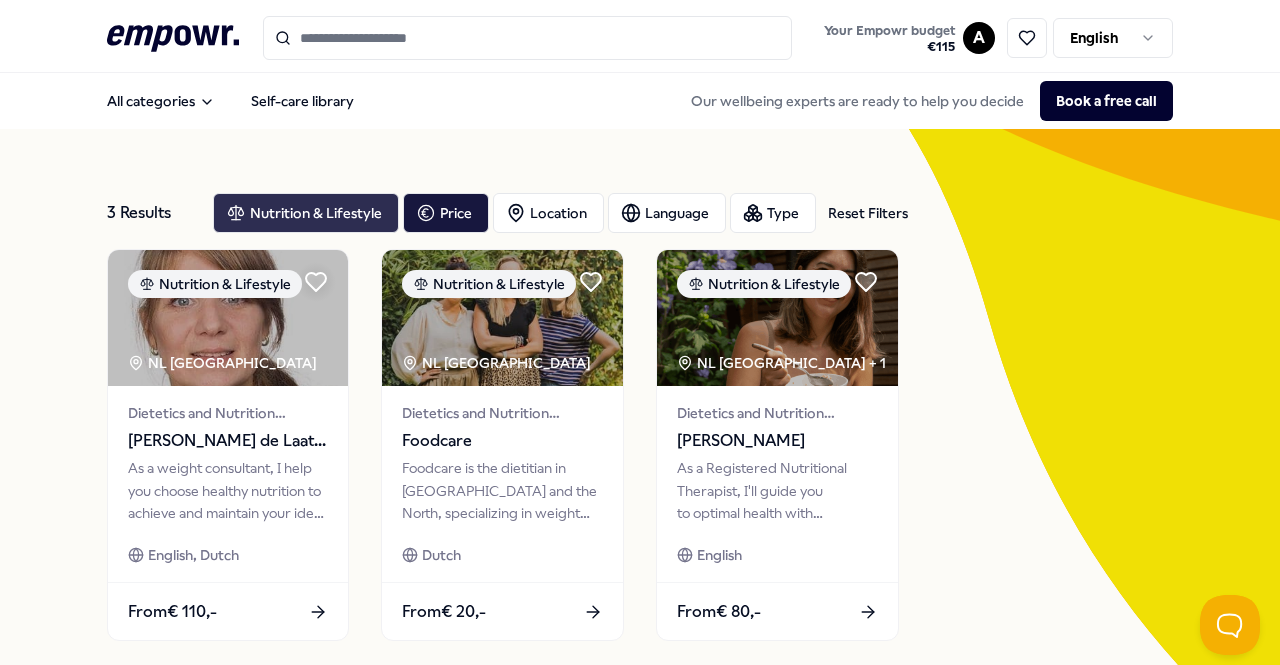 click on "Nutrition & Lifestyle" at bounding box center [306, 213] 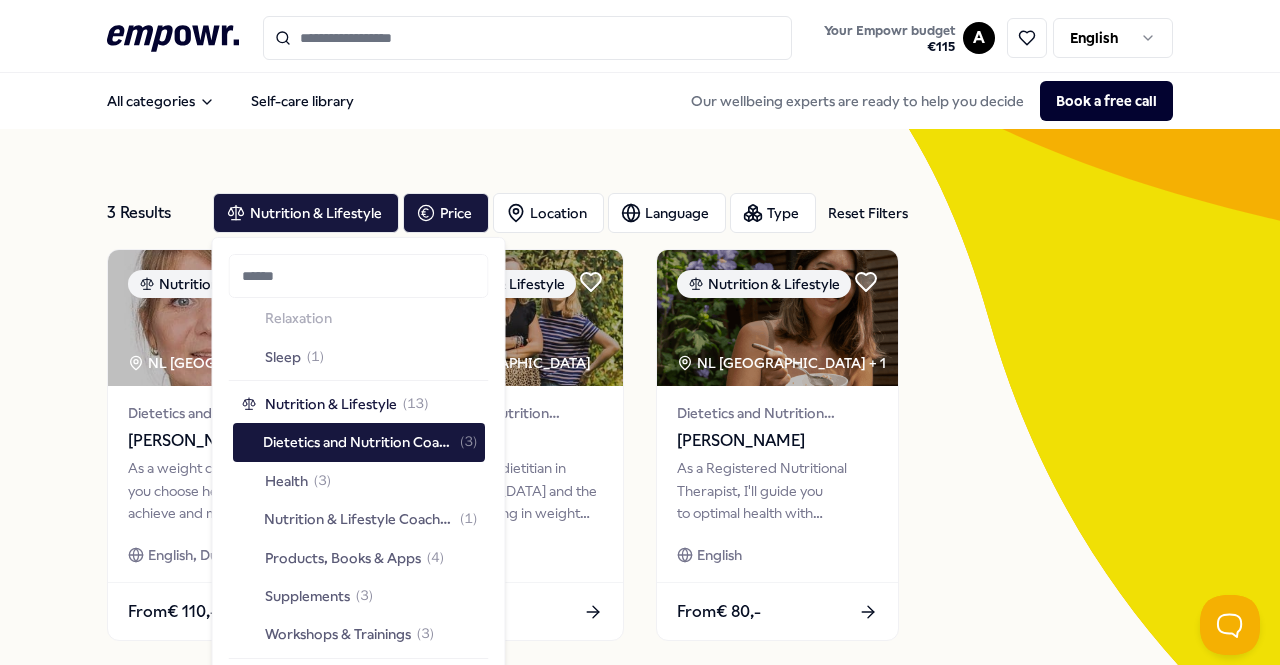 scroll, scrollTop: 2487, scrollLeft: 0, axis: vertical 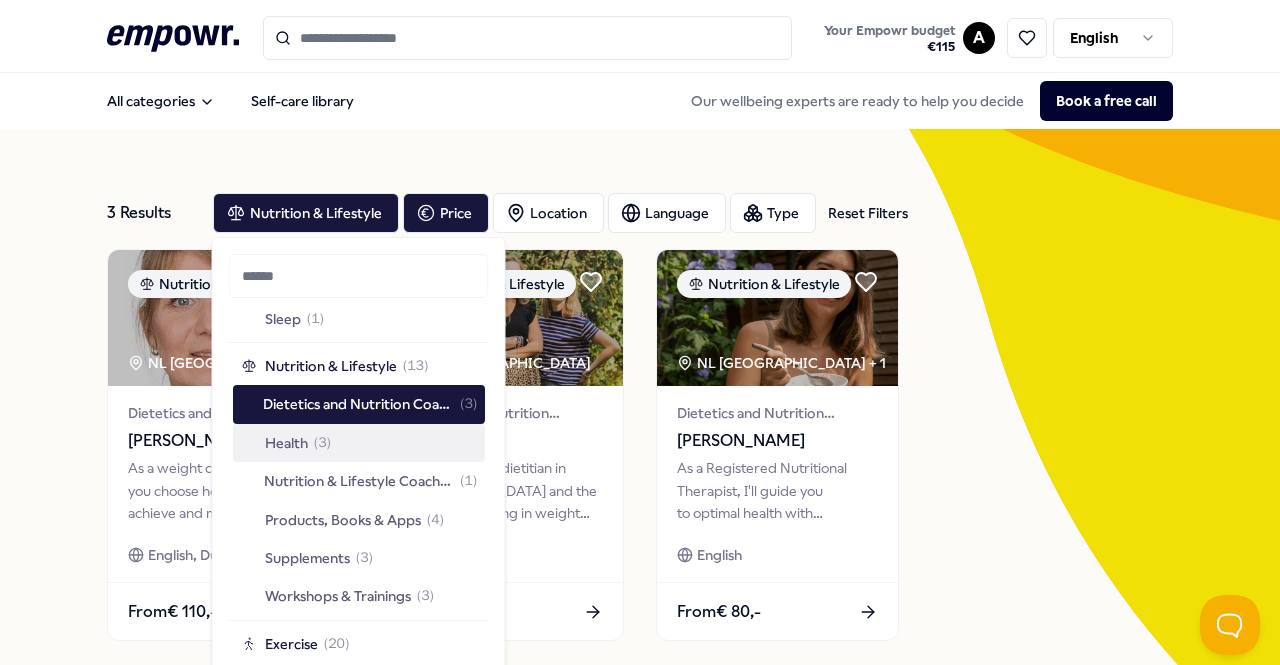 click on "Health" at bounding box center (286, 443) 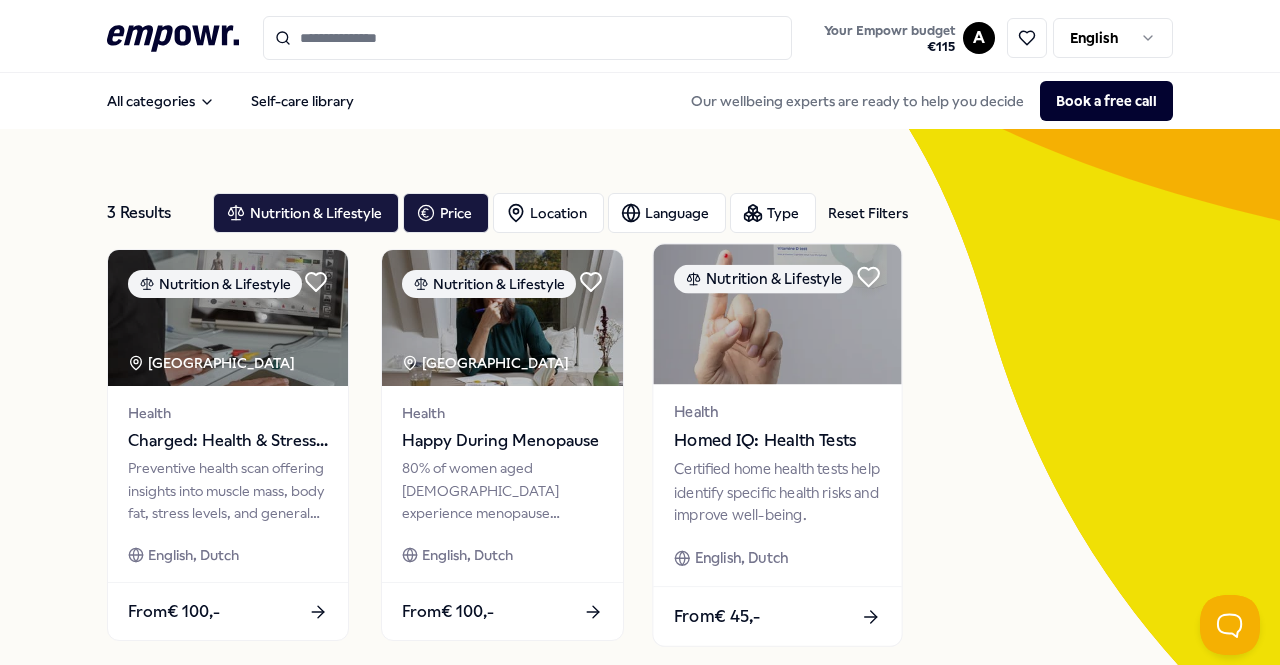 click at bounding box center (777, 314) 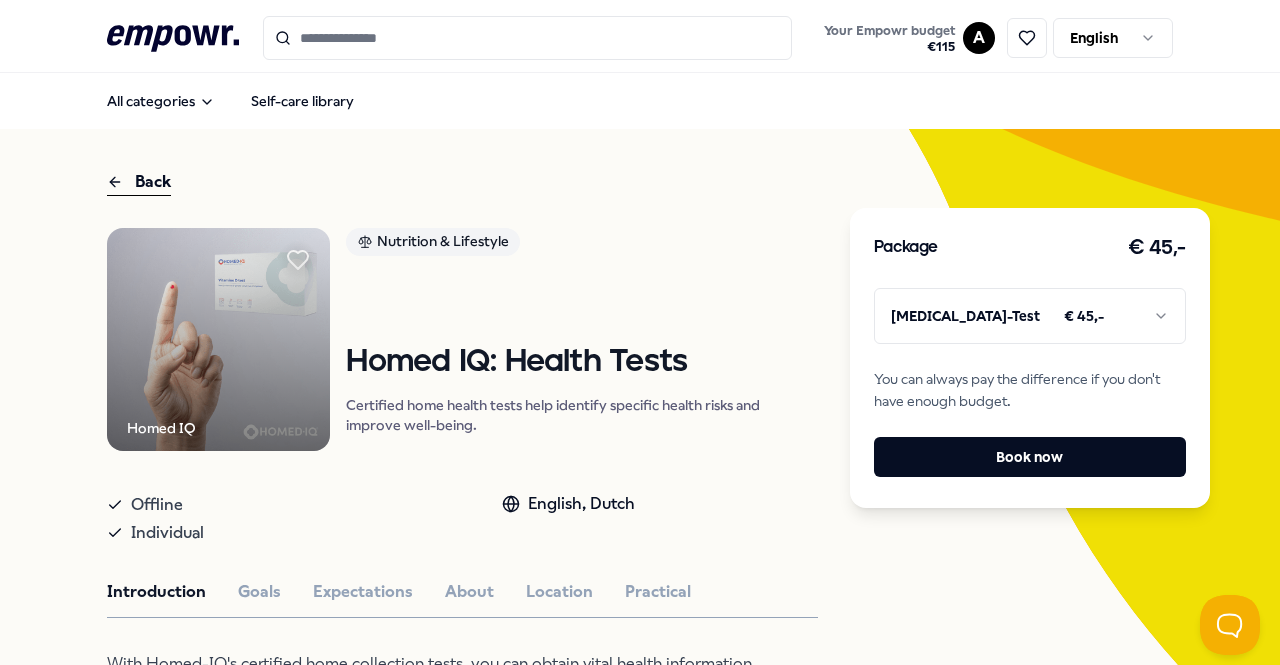 click on ".empowr-logo_svg__cls-1{fill:#03032f} Your Empowr budget € 115 A English All categories   Self-care library Back Homed IQ Nutrition & Lifestyle Homed IQ: Health Tests Certified home health tests help identify specific health risks and improve well-being. Offline Individual English, Dutch Introduction Goals Expectations About Location Practical With Homed-IQ's certified home collection tests, you can obtain vital health information that helps identify specific health risks or deficiencies. It provides insights into adjustments you can make to reduce symptoms, improve your overall well-being, and take targeted preventive measures or treatments to optimize your quality of life. Recommended Coaching NL [GEOGRAPHIC_DATA]   + 1 Setting Boundaries Eef van Soest Pregnancy and parenting coaching, birth processing, trauma, (needle) anxiety &
stress coaching. English, Dutch From  € 135,- Coaching NL [GEOGRAPHIC_DATA]   + 1 Dietetics and Nutrition Coaching [PERSON_NAME] English From  € 80,- Coaching [GEOGRAPHIC_DATA]" at bounding box center [640, 332] 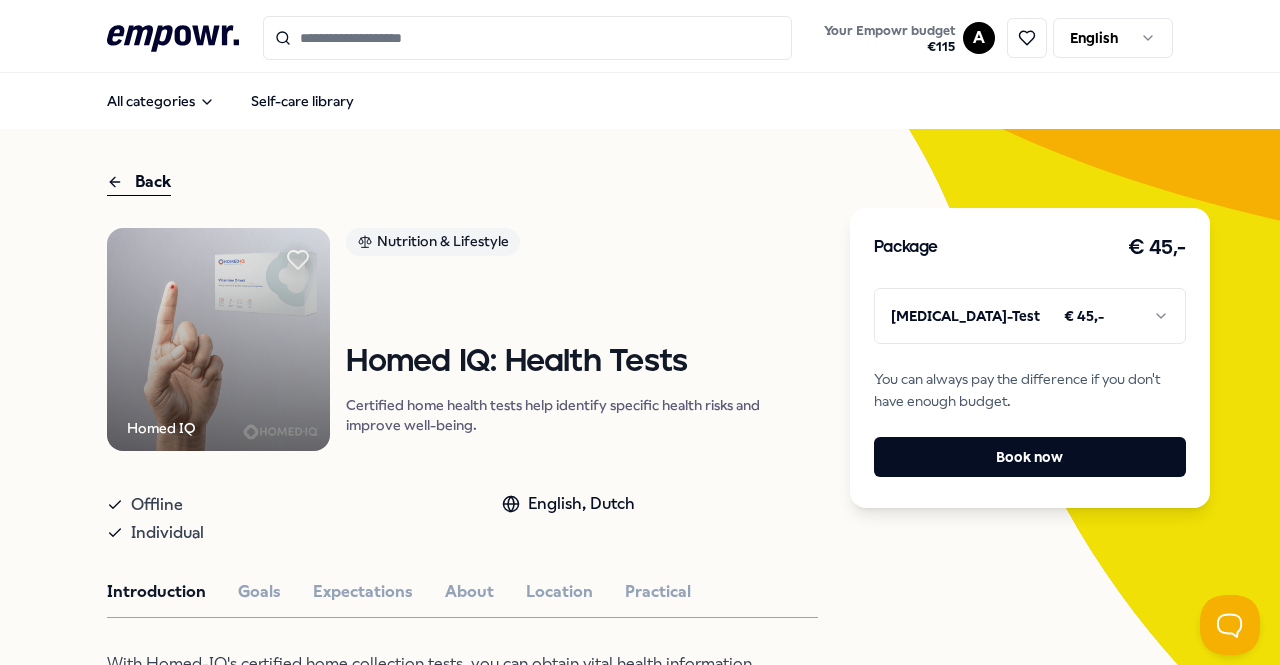 click on ".empowr-logo_svg__cls-1{fill:#03032f} Your Empowr budget € 115 A English All categories   Self-care library Back Homed IQ Nutrition & Lifestyle Homed IQ: Health Tests Certified home health tests help identify specific health risks and improve well-being. Offline Individual English, Dutch Introduction Goals Expectations About Location Practical With Homed-IQ's certified home collection tests, you can obtain vital health information that helps identify specific health risks or deficiencies. It provides insights into adjustments you can make to reduce symptoms, improve your overall well-being, and take targeted preventive measures or treatments to optimize your quality of life. Recommended Coaching NL [GEOGRAPHIC_DATA]   + 1 Setting Boundaries Eef van Soest Pregnancy and parenting coaching, birth processing, trauma, (needle) anxiety &
stress coaching. English, Dutch From  € 135,- Coaching NL [GEOGRAPHIC_DATA]   + 1 Dietetics and Nutrition Coaching [PERSON_NAME] English From  € 80,- Coaching [GEOGRAPHIC_DATA]" at bounding box center [640, 332] 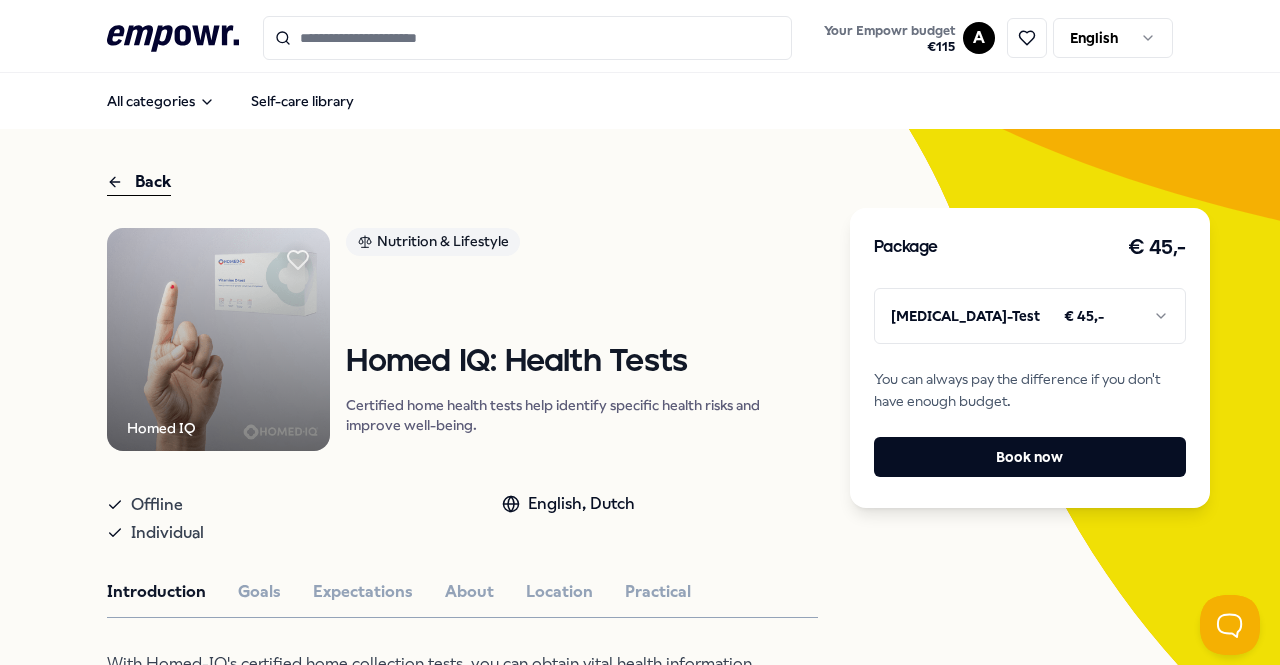 click on "Back" at bounding box center [139, 182] 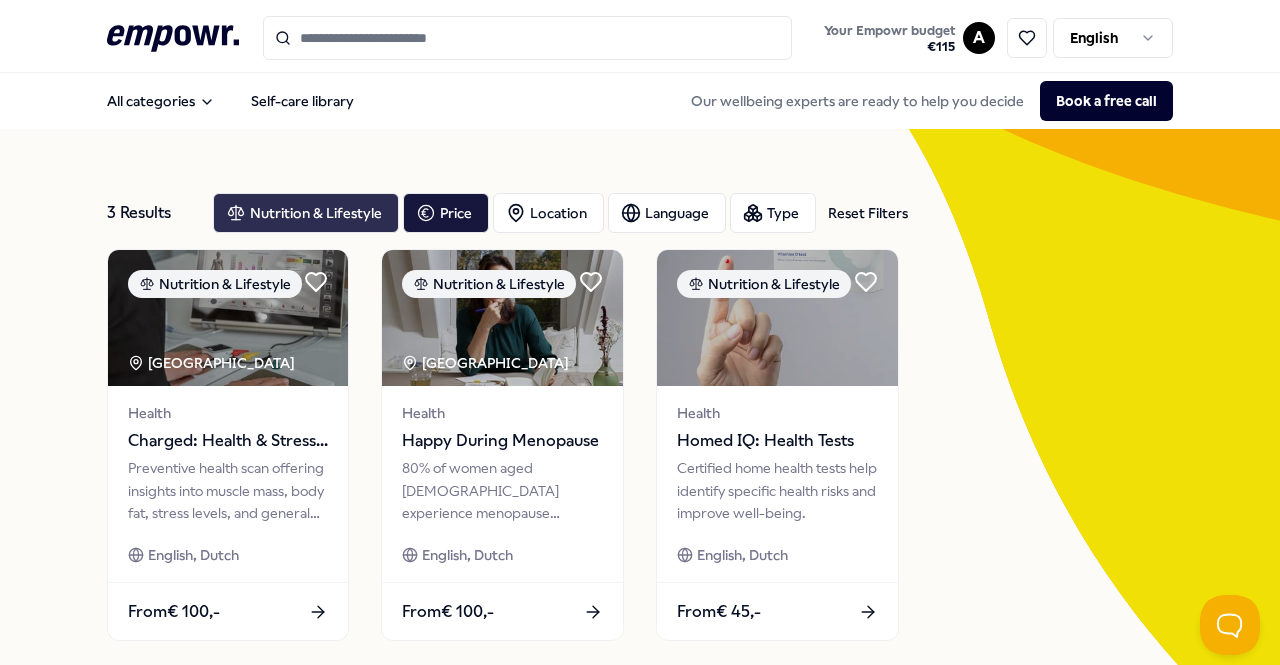 click on "Nutrition & Lifestyle" at bounding box center (306, 213) 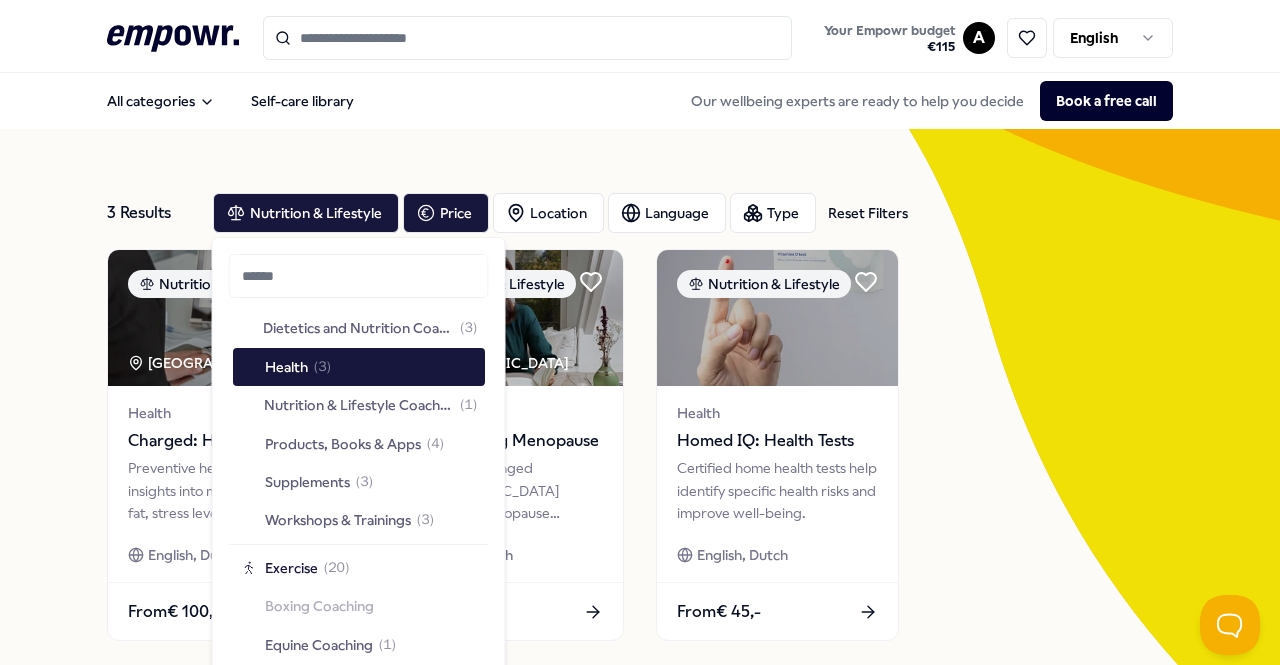 scroll, scrollTop: 2564, scrollLeft: 0, axis: vertical 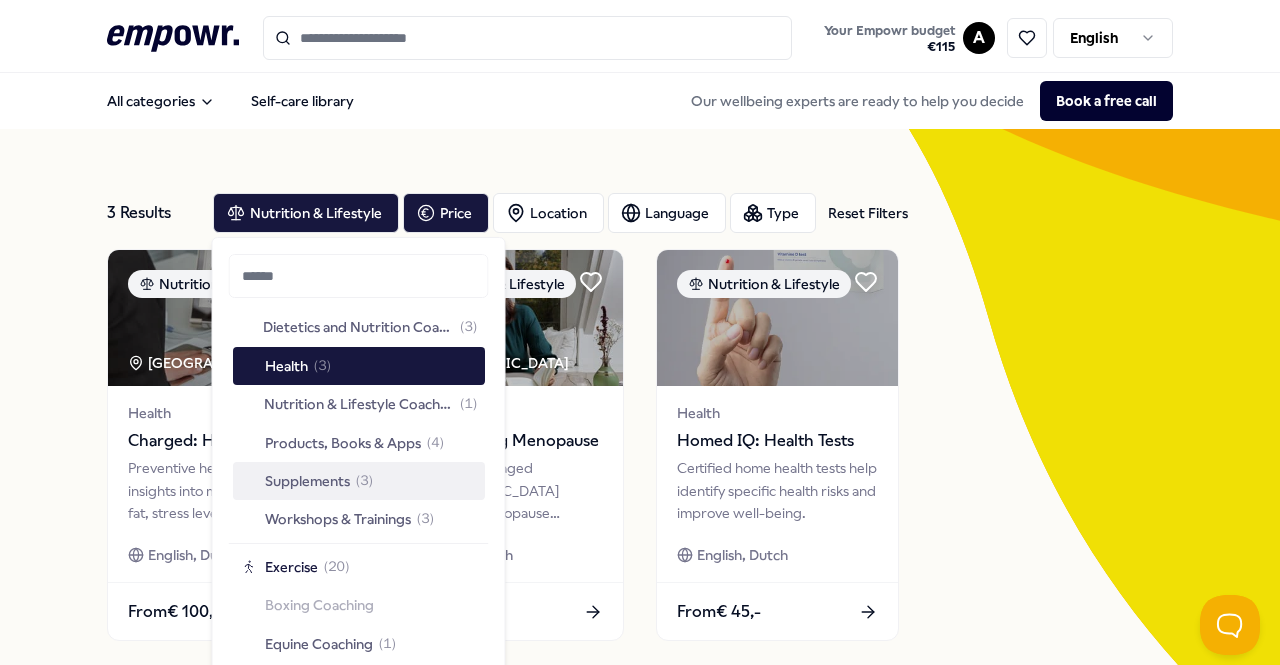 click on "Supplements" at bounding box center [307, 481] 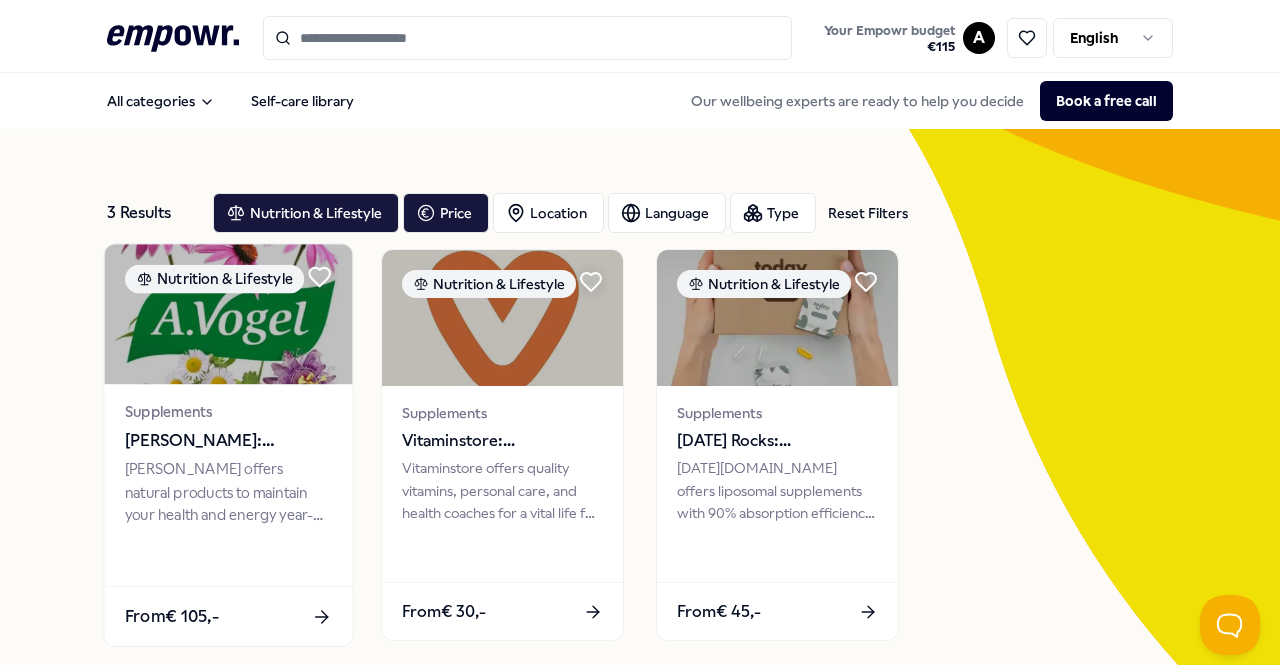 click on "[PERSON_NAME]: Supplementen" at bounding box center (228, 441) 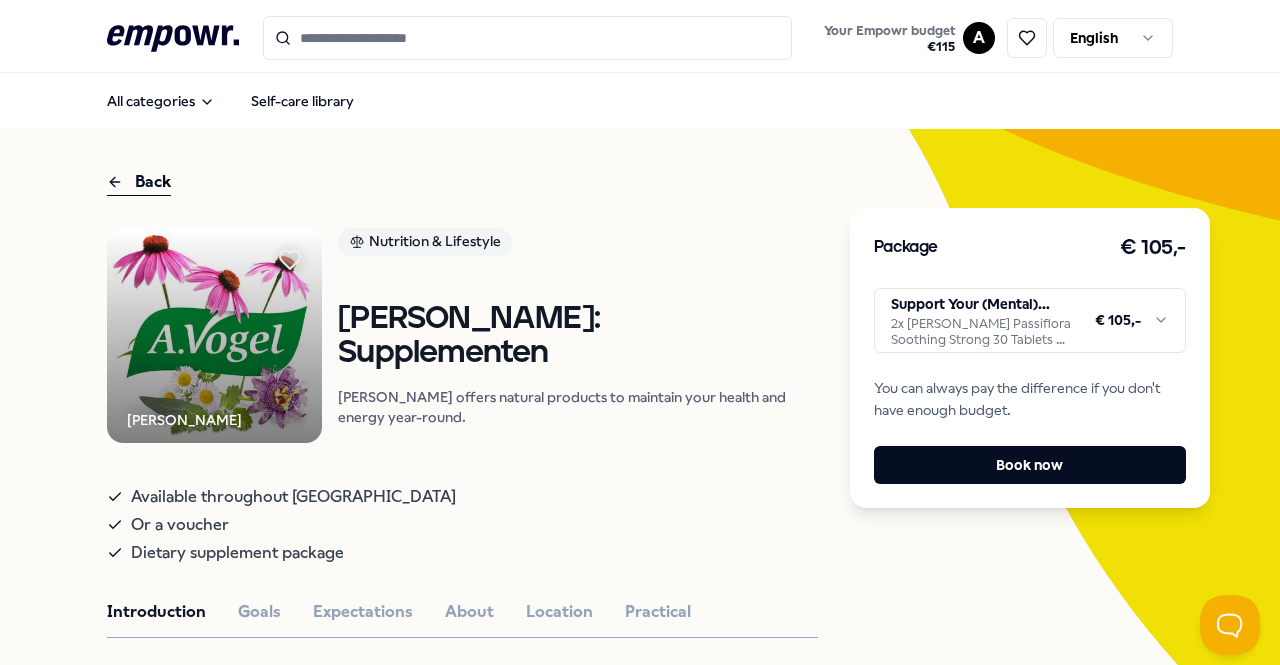 click on ".empowr-logo_svg__cls-1{fill:#03032f} Your Empowr budget € 115 A English All categories   Self-care library Back [PERSON_NAME] Nutrition & Lifestyle [PERSON_NAME]: Supplementen [PERSON_NAME] offers natural products to maintain your health and energy year-round. Available throughout the [GEOGRAPHIC_DATA] Or a voucher Dietary supplement package Introduction Goals Expectations About Location Practical You want to enjoy life to the fullest all year round—whether it's your career, your hobbies, or precious moments with friends and family. In winter, it’s especially important to stay in peak physical and mental shape. [PERSON_NAME] offers natural products that help you remain healthy, energetic, and resilient, so you can fully enjoy everything you do, even in the coldest months. Specifically for you, [PERSON_NAME] offers three options: the Winterfit package, the Mental Resilience package, and your own choice package. Recommended Coaching NL [GEOGRAPHIC_DATA]   + 1 Setting Boundaries Eef van [GEOGRAPHIC_DATA] English, Dutch From  € 135,- Coaching   + 1" at bounding box center (640, 332) 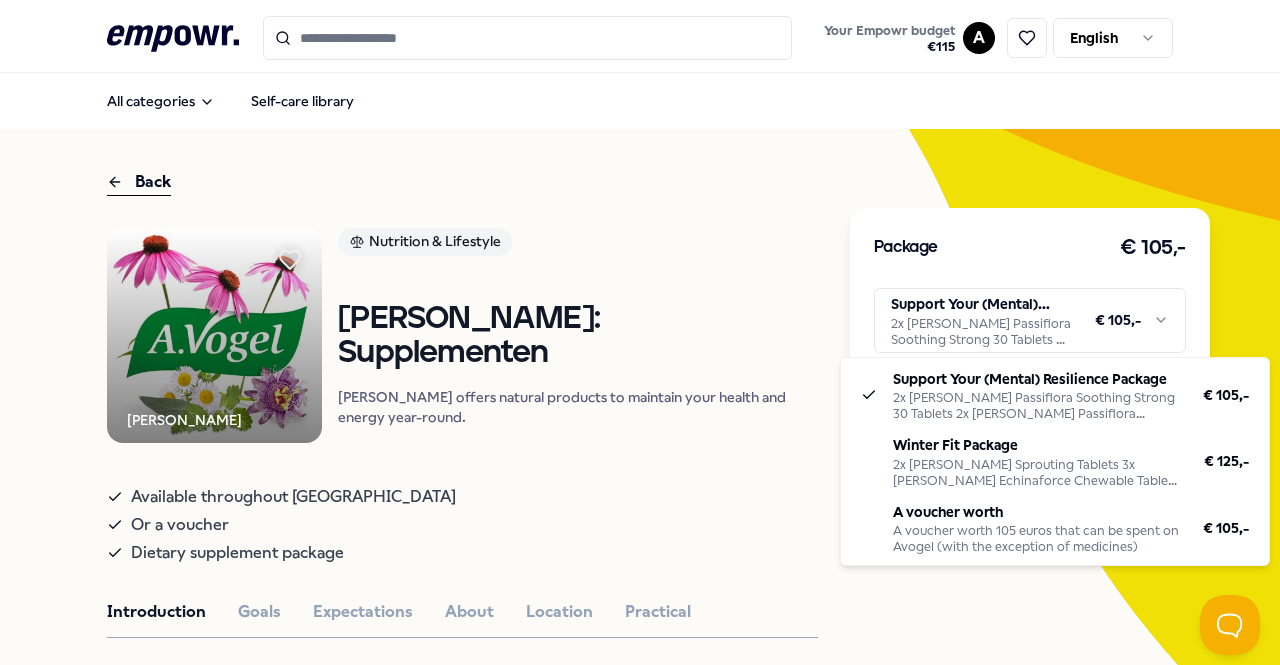 click on ".empowr-logo_svg__cls-1{fill:#03032f} Your Empowr budget € 115 A English All categories   Self-care library Back [PERSON_NAME] Nutrition & Lifestyle [PERSON_NAME]: Supplementen [PERSON_NAME] offers natural products to maintain your health and energy year-round. Available throughout the [GEOGRAPHIC_DATA] Or a voucher Dietary supplement package Introduction Goals Expectations About Location Practical You want to enjoy life to the fullest all year round—whether it's your career, your hobbies, or precious moments with friends and family. In winter, it’s especially important to stay in peak physical and mental shape. [PERSON_NAME] offers natural products that help you remain healthy, energetic, and resilient, so you can fully enjoy everything you do, even in the coldest months. Specifically for you, [PERSON_NAME] offers three options: the Winterfit package, the Mental Resilience package, and your own choice package. Recommended Coaching NL [GEOGRAPHIC_DATA]   + 1 Setting Boundaries Eef van [GEOGRAPHIC_DATA] English, Dutch From  € 135,- Coaching   + 1" at bounding box center (640, 332) 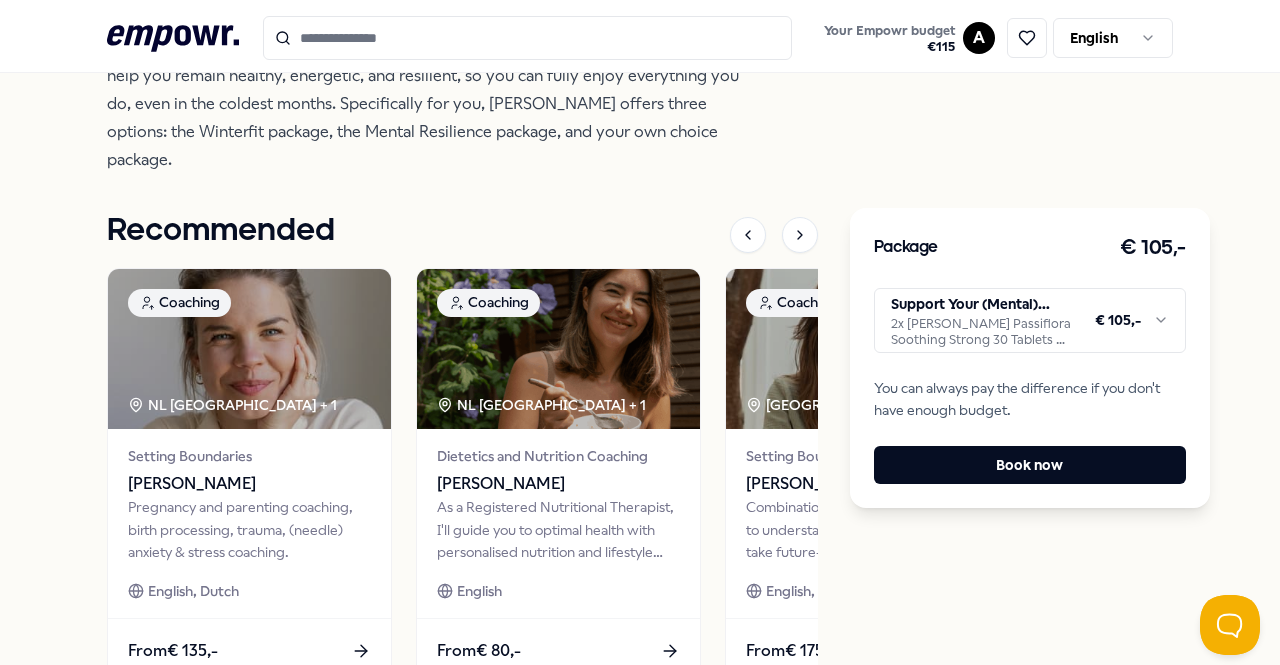 scroll, scrollTop: 163, scrollLeft: 0, axis: vertical 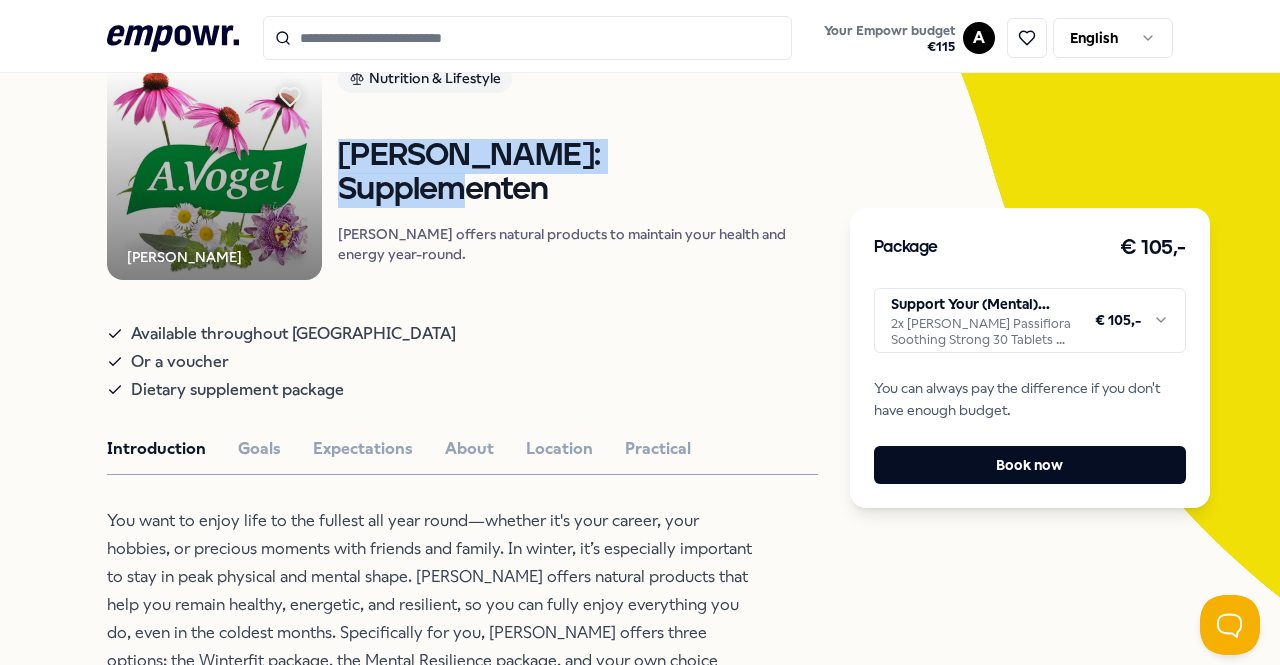 drag, startPoint x: 358, startPoint y: 202, endPoint x: 761, endPoint y: 191, distance: 403.1501 